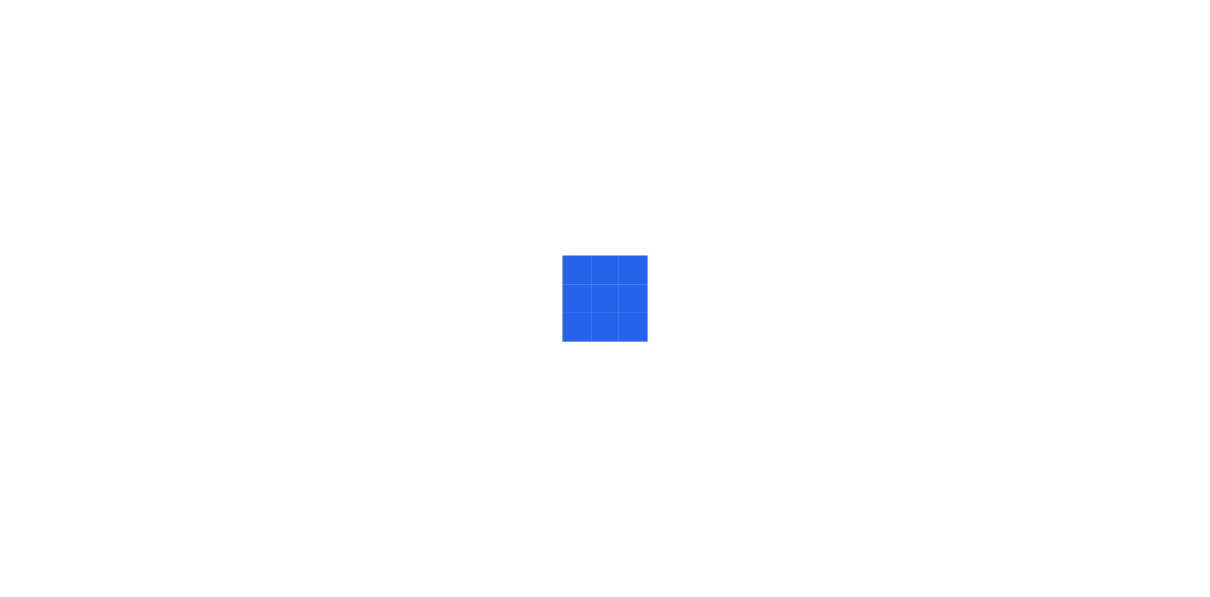 scroll, scrollTop: 0, scrollLeft: 0, axis: both 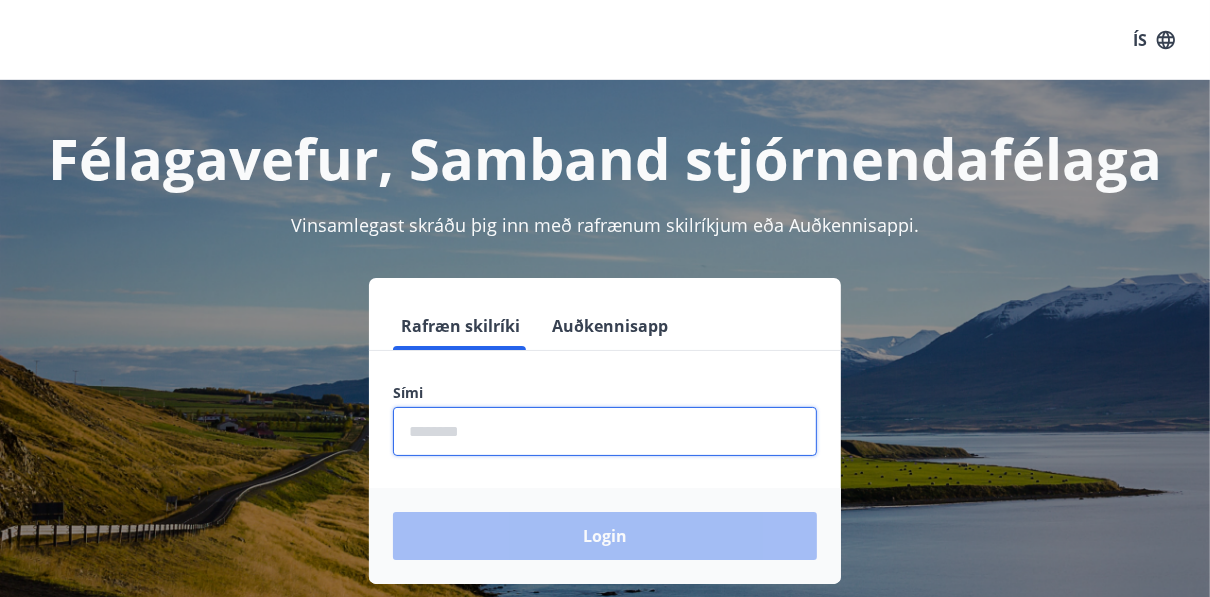 click at bounding box center [605, 431] 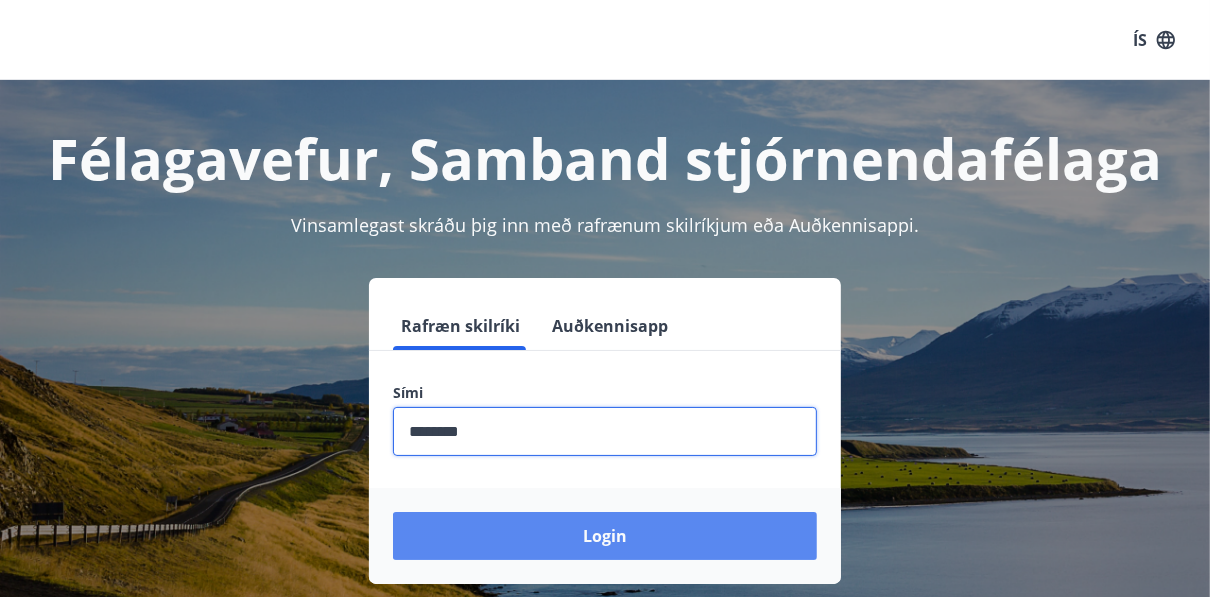 type on "********" 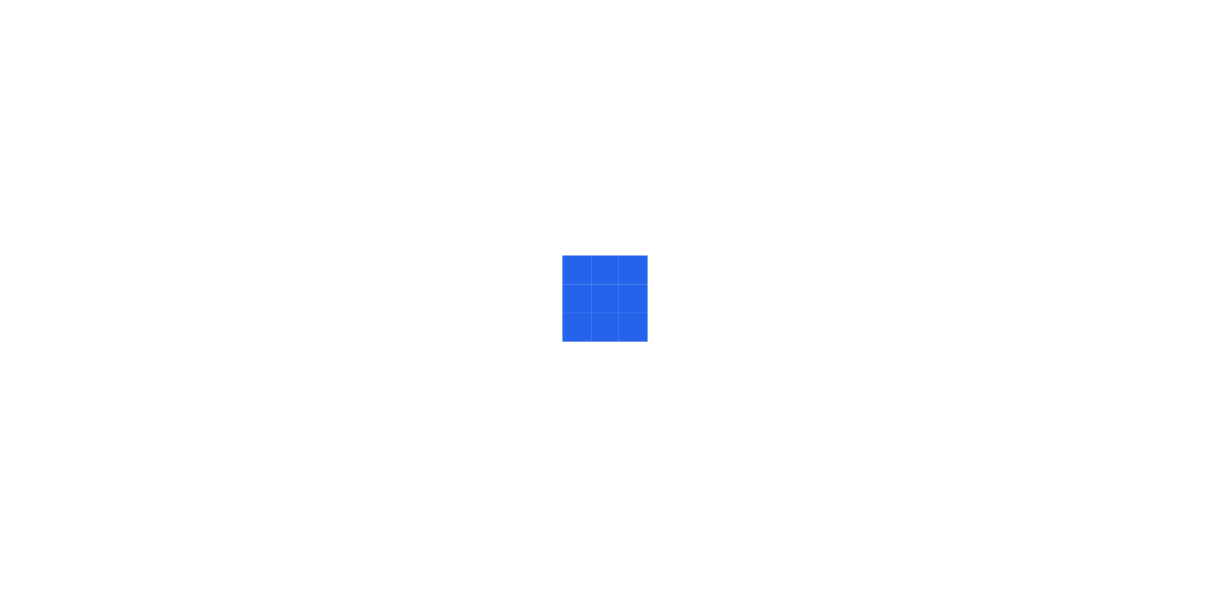scroll, scrollTop: 0, scrollLeft: 0, axis: both 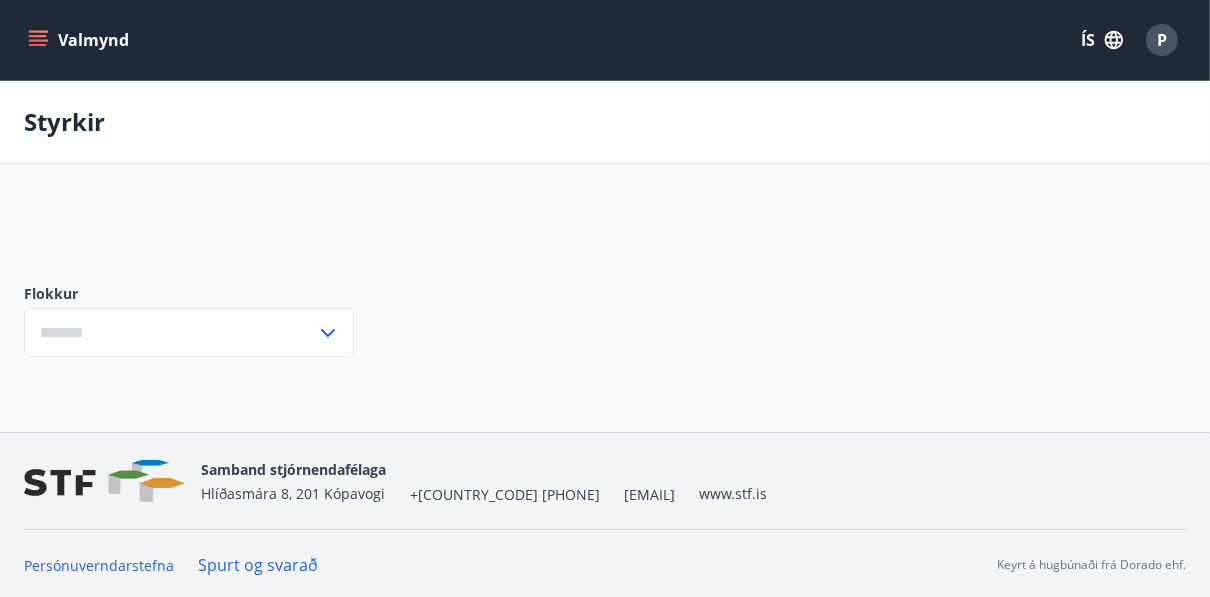 type on "***" 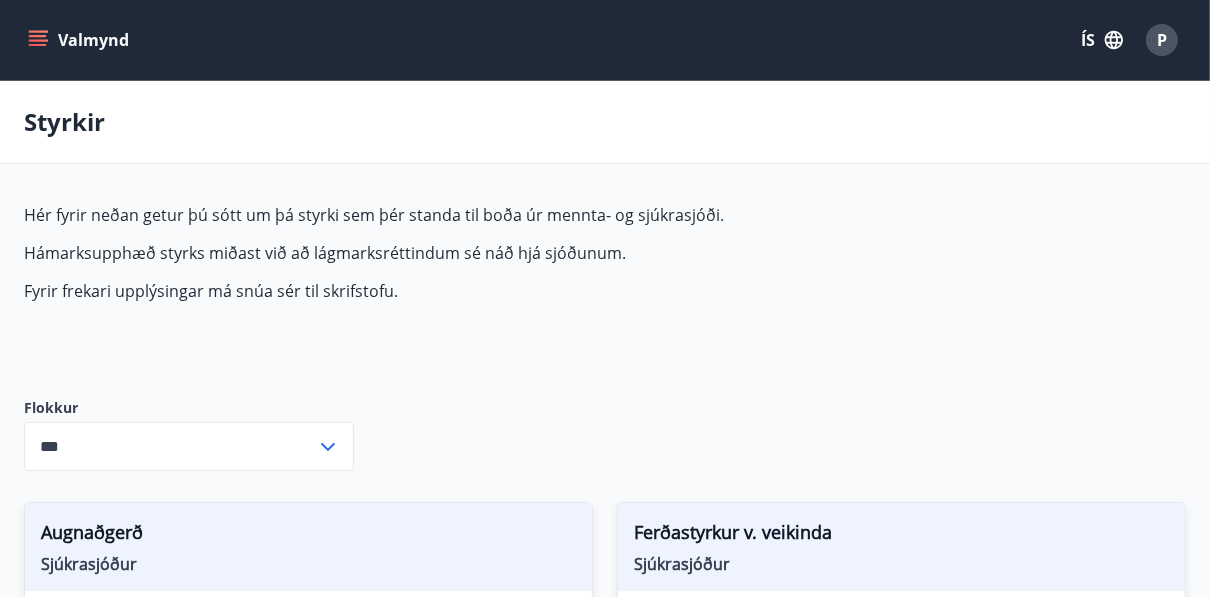 click 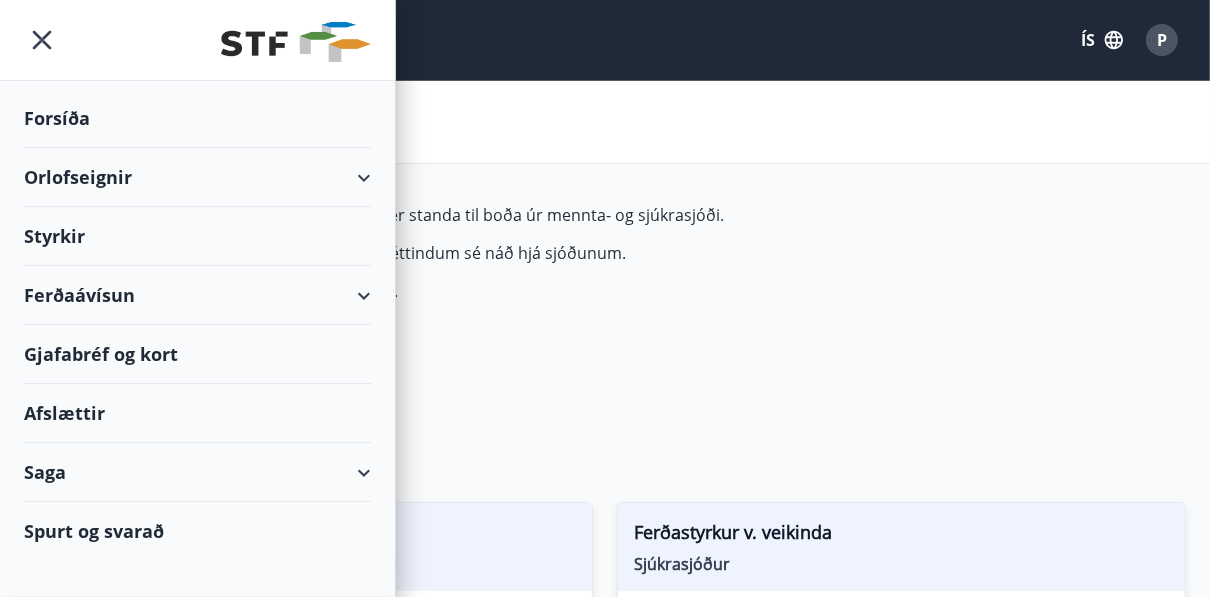 click on "Orlofseignir" at bounding box center (197, 177) 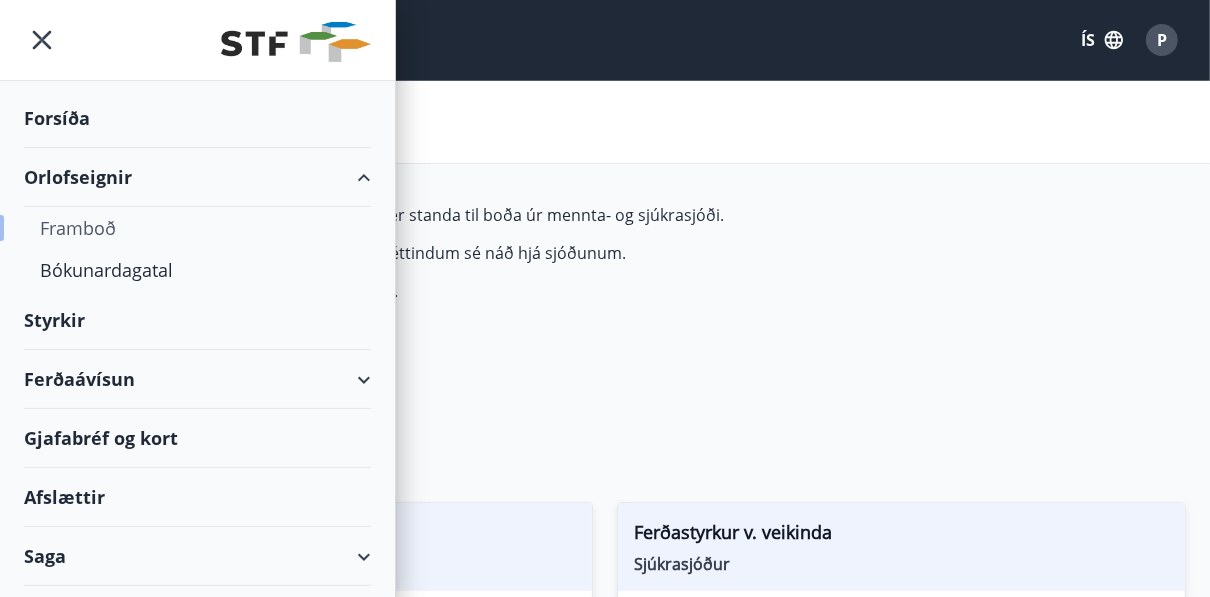 click on "Framboð" at bounding box center [197, 228] 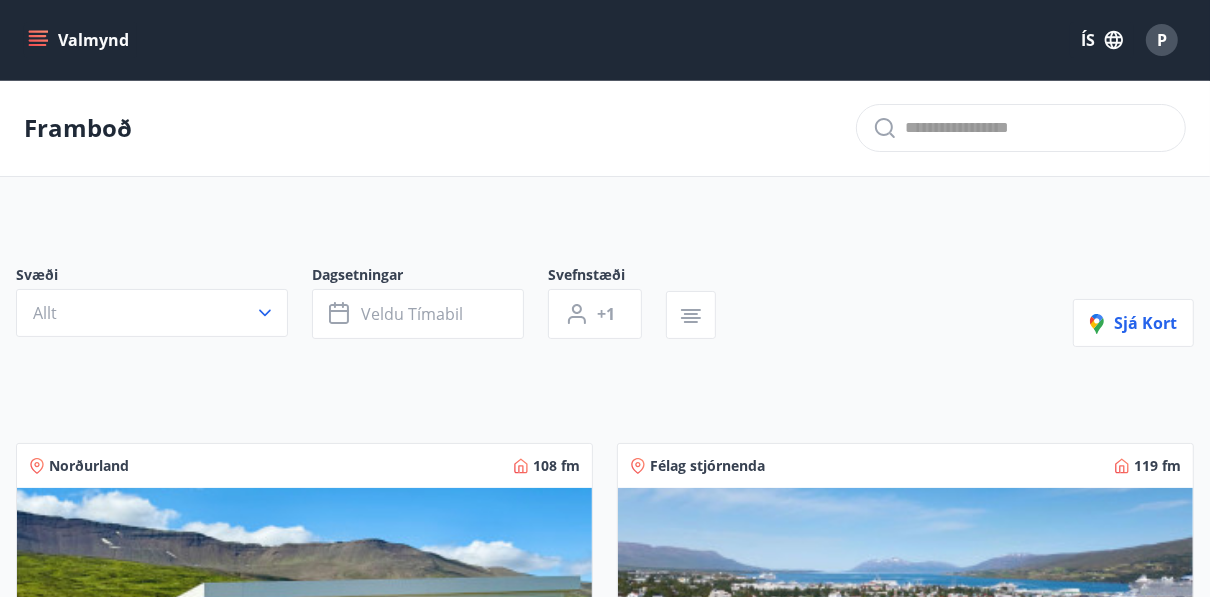click 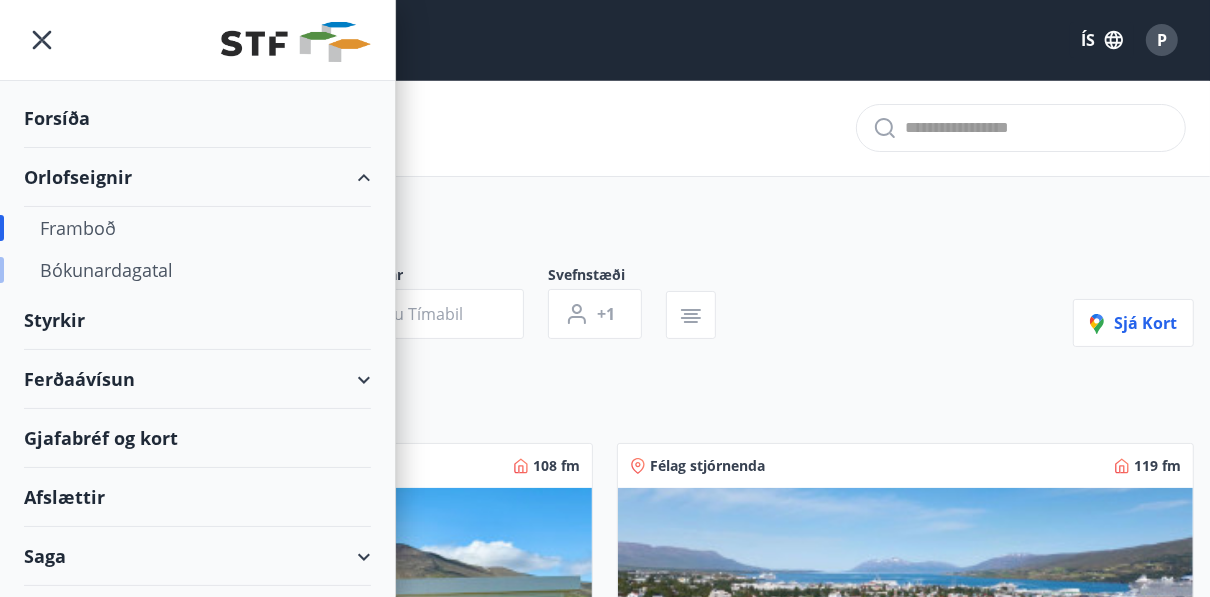 click on "Bókunardagatal" at bounding box center (197, 270) 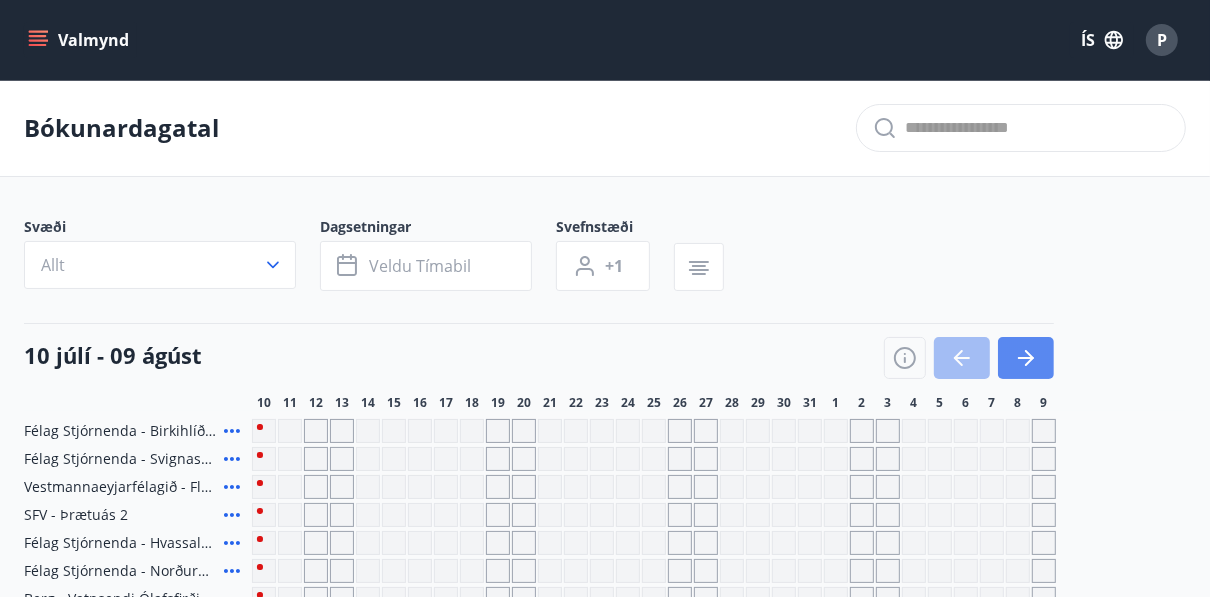 click at bounding box center (1026, 358) 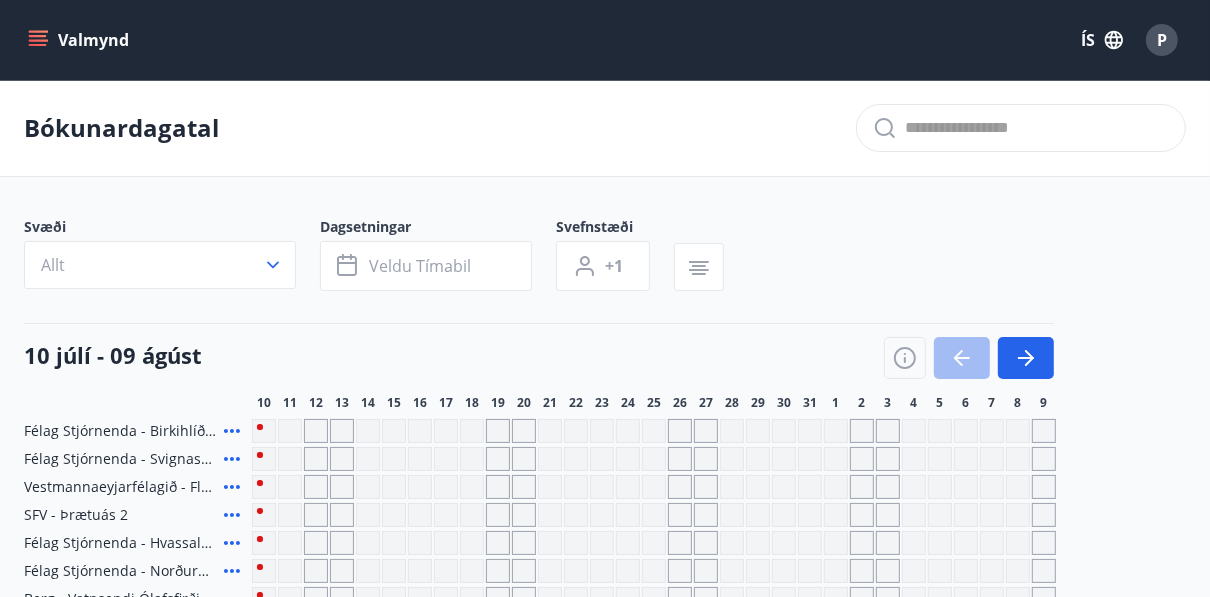 click 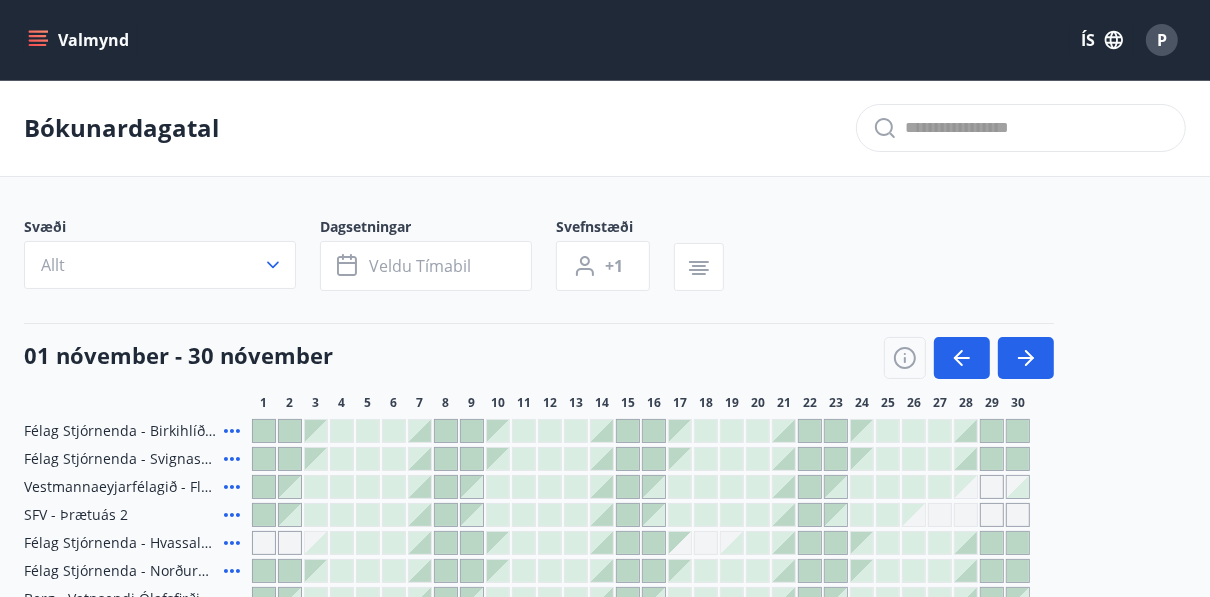 scroll, scrollTop: 131, scrollLeft: 0, axis: vertical 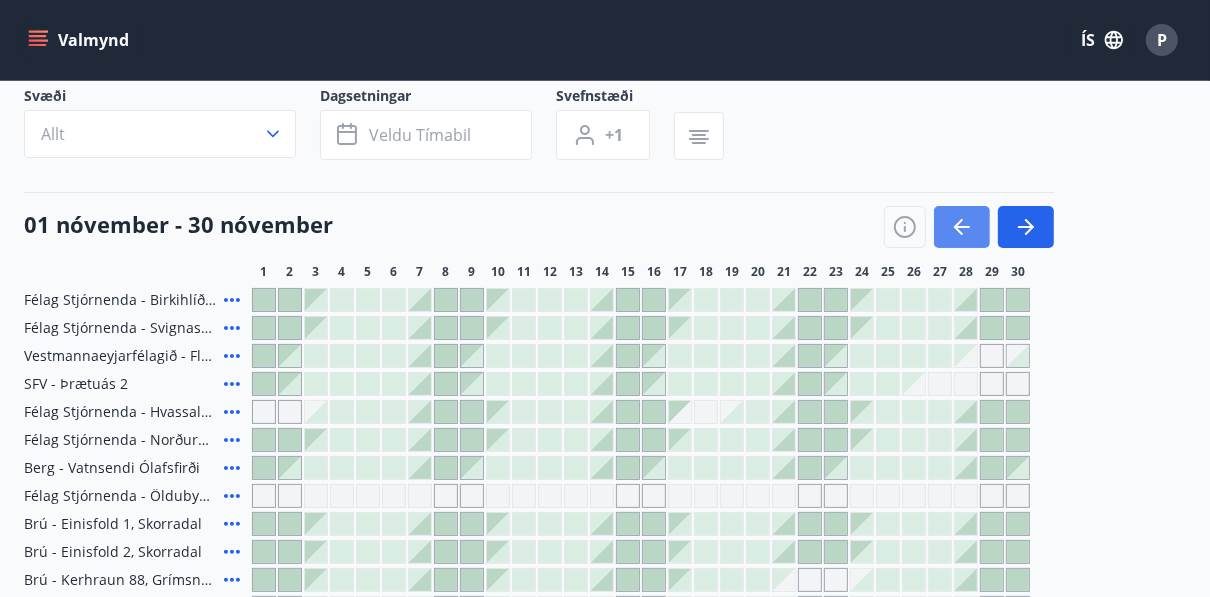 click 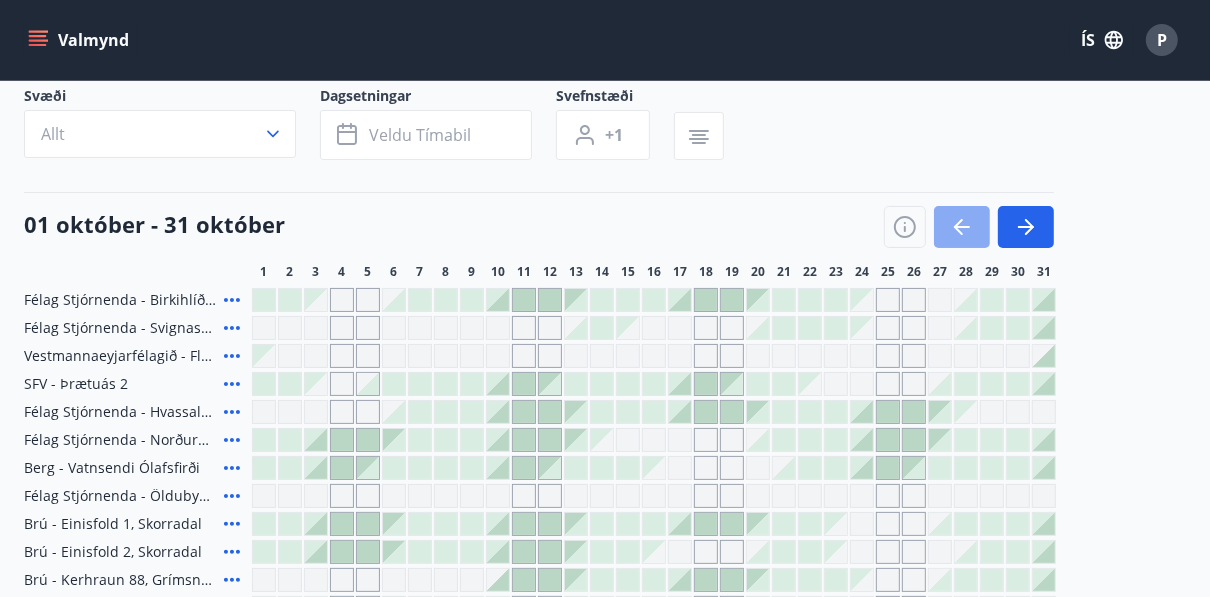click 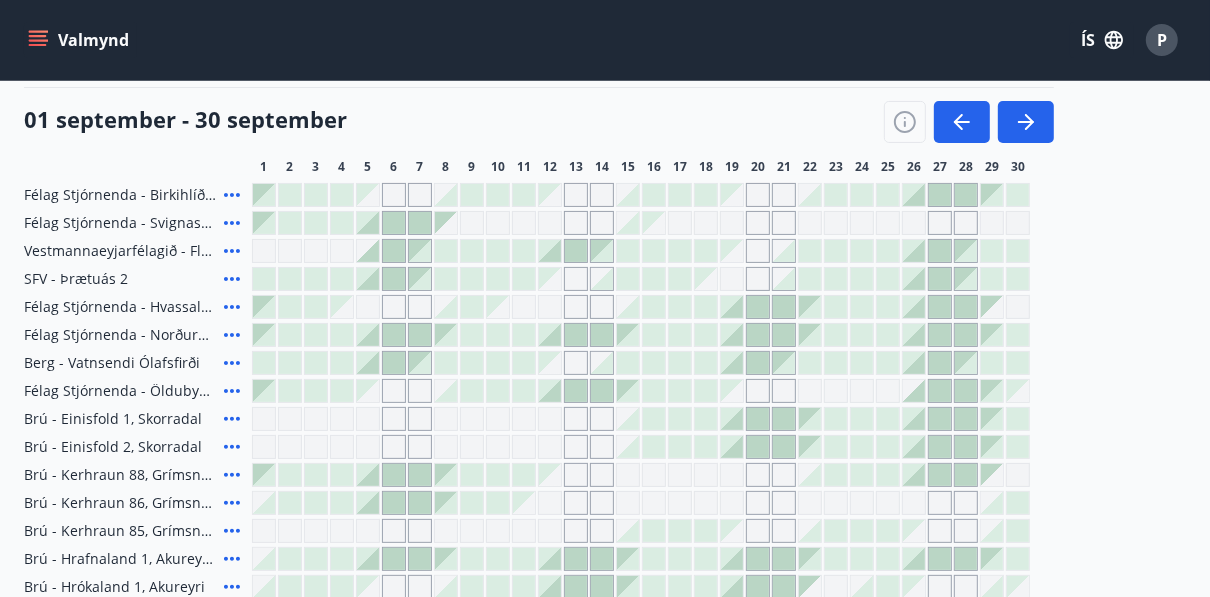 scroll, scrollTop: 238, scrollLeft: 0, axis: vertical 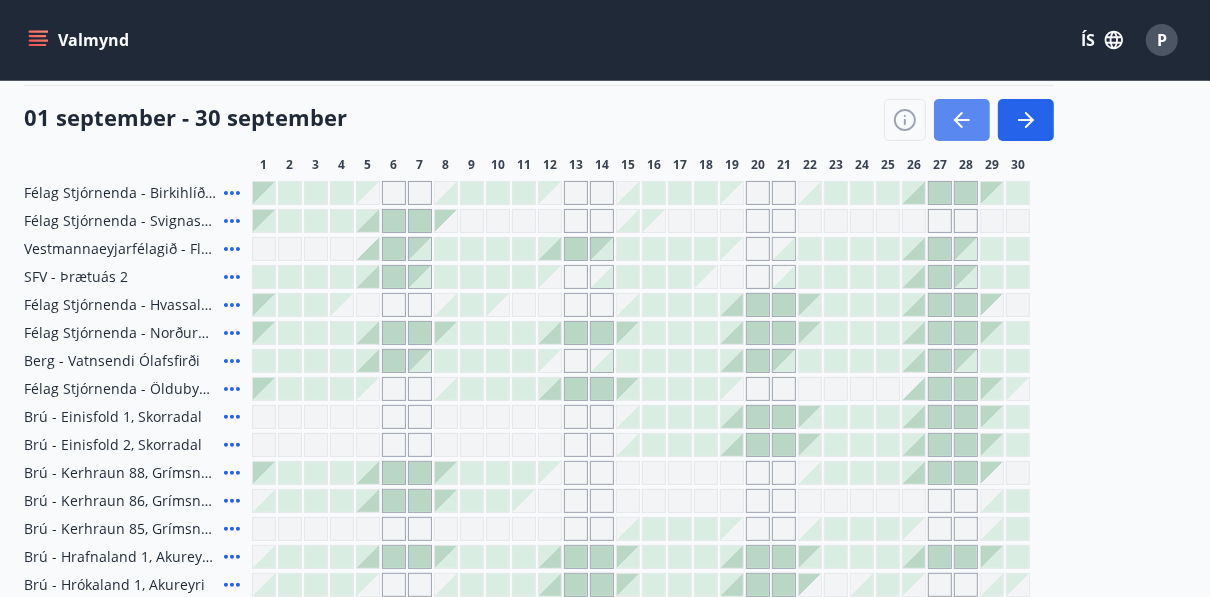 click 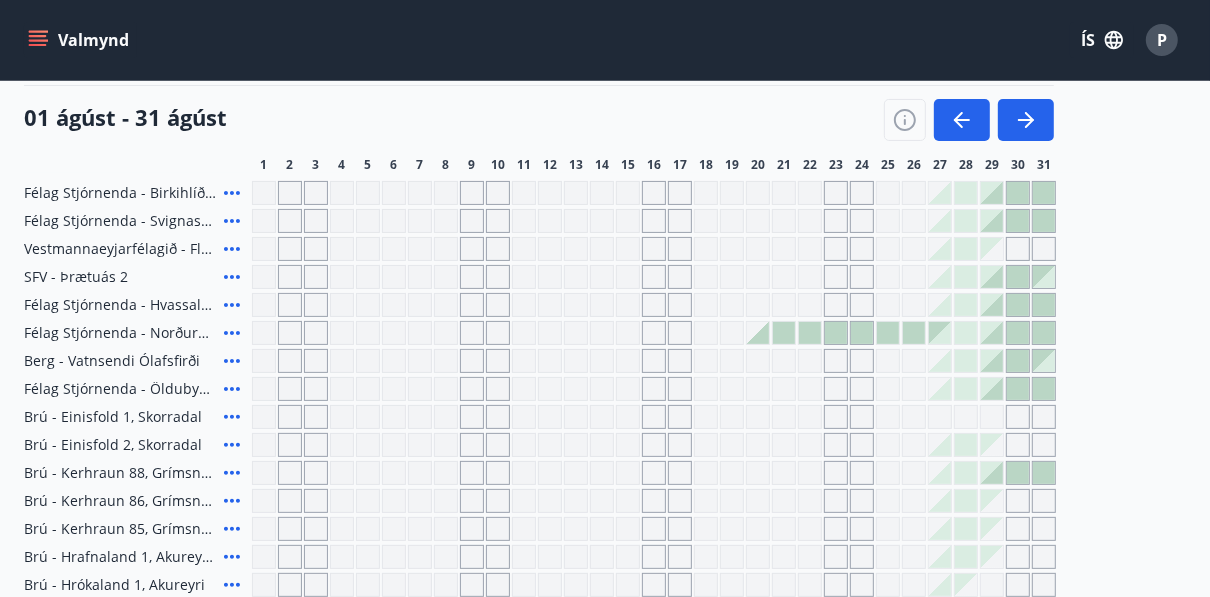 click at bounding box center [940, 221] 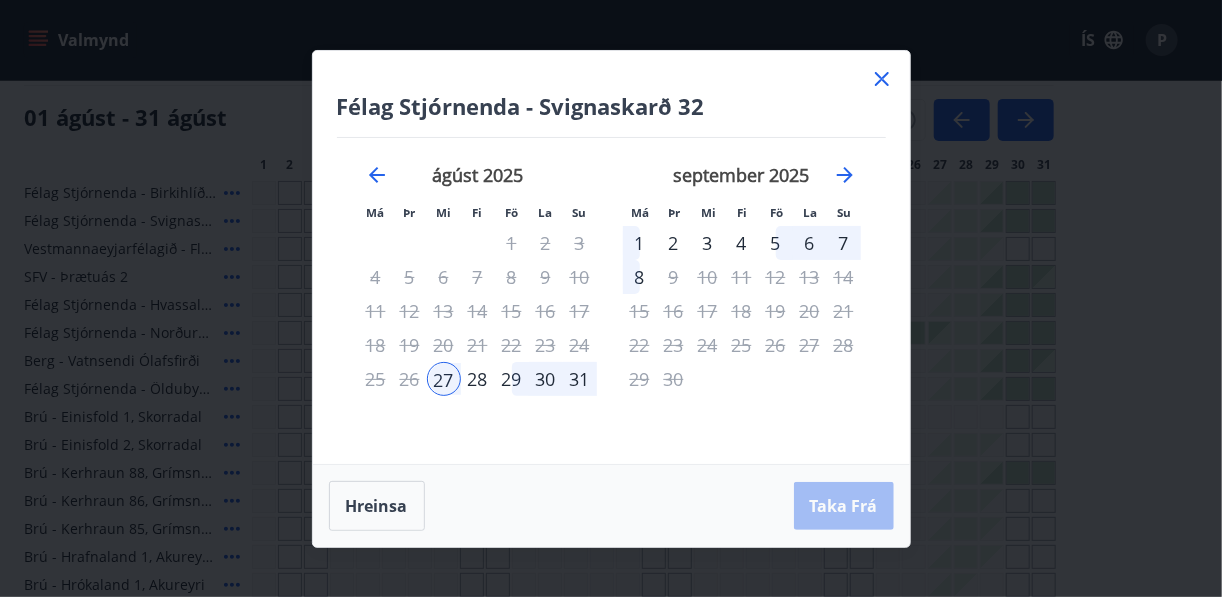 click on "31" at bounding box center [580, 379] 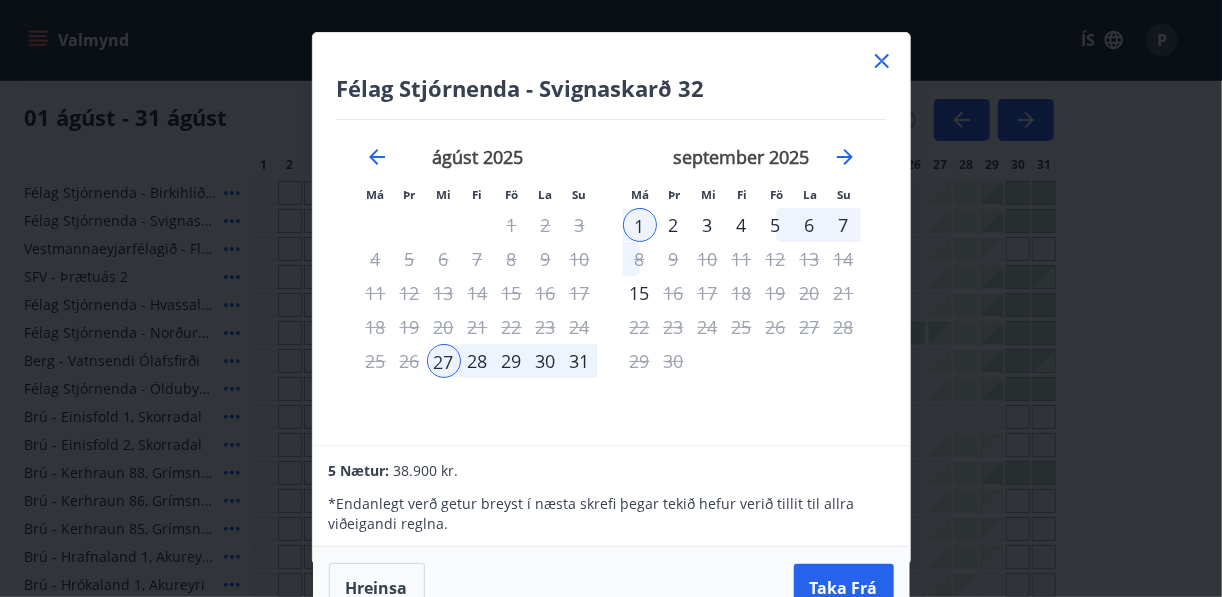 click 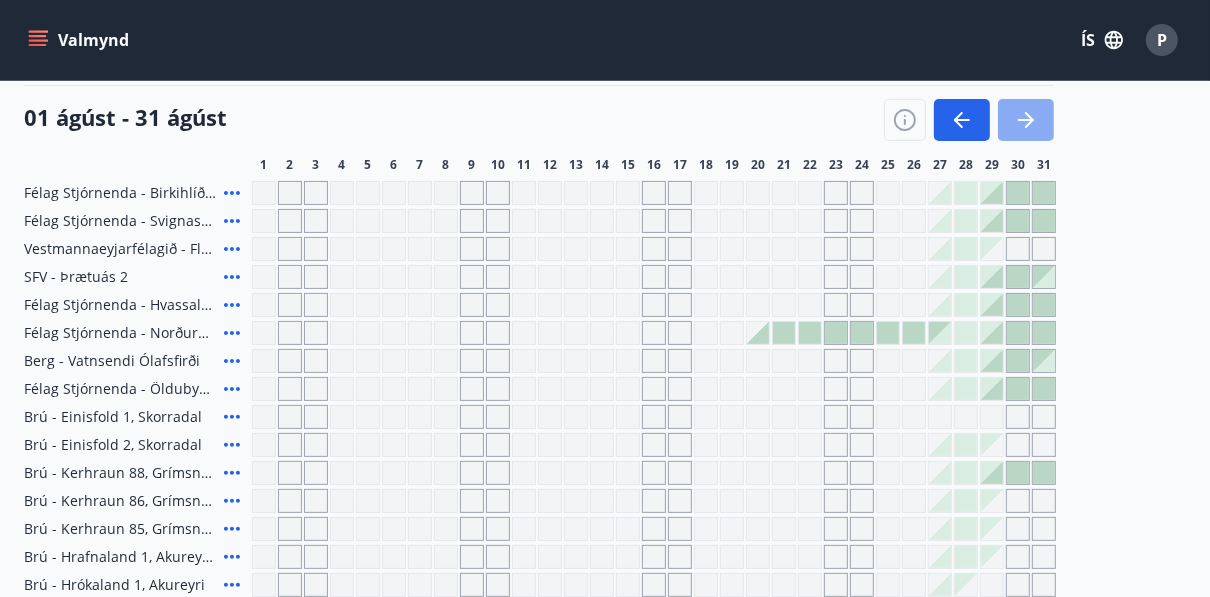 click 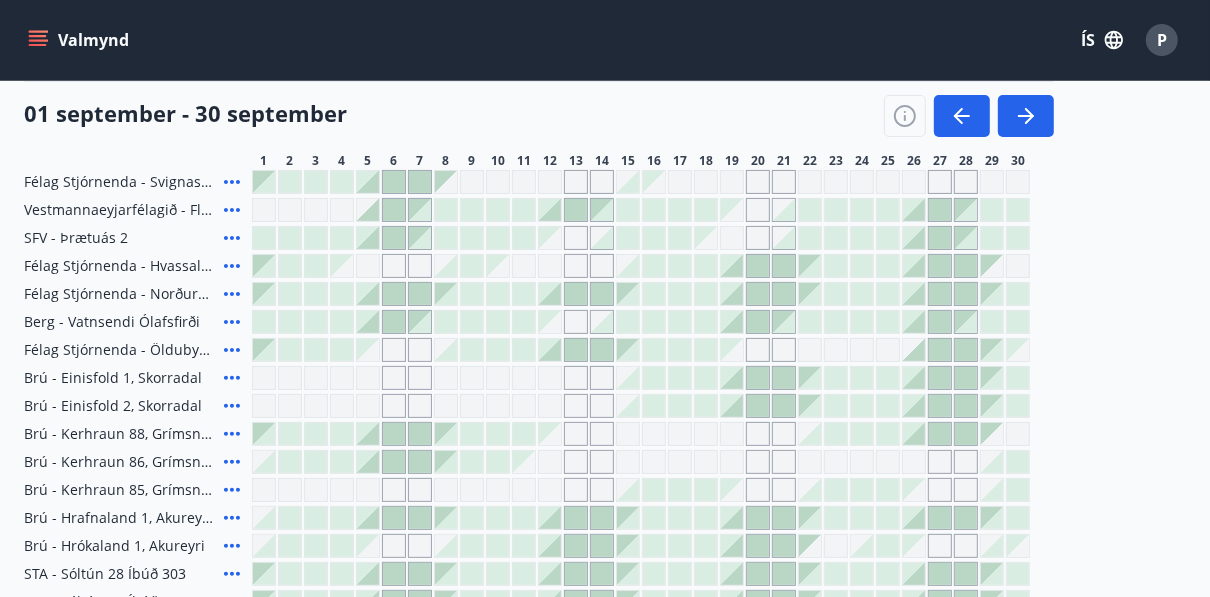scroll, scrollTop: 281, scrollLeft: 0, axis: vertical 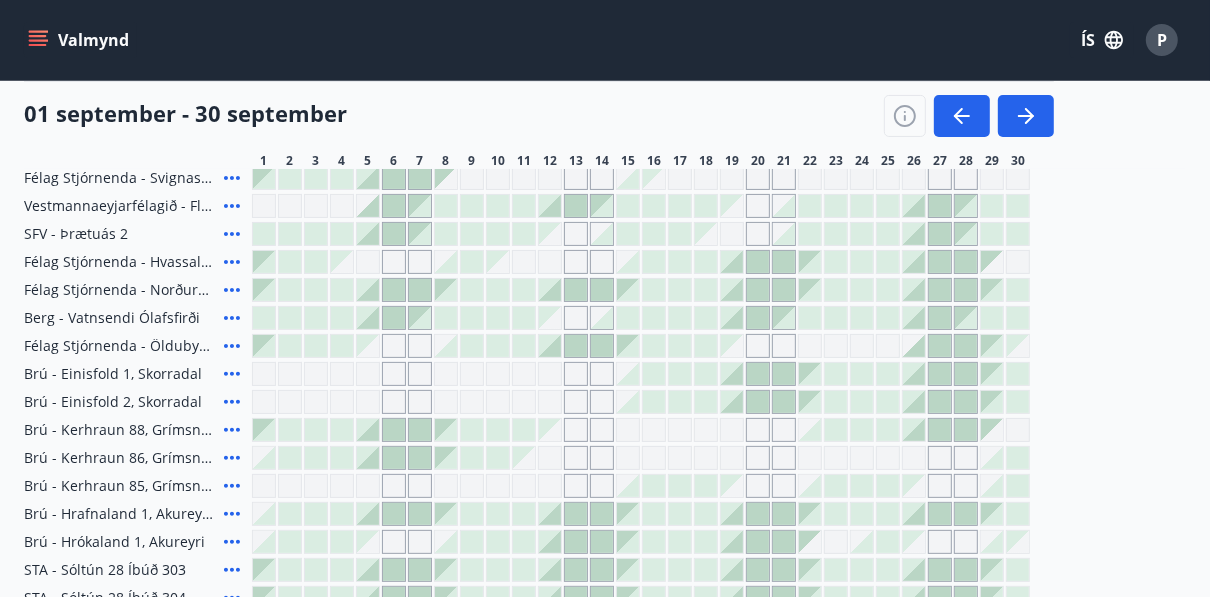 click at bounding box center (342, 318) 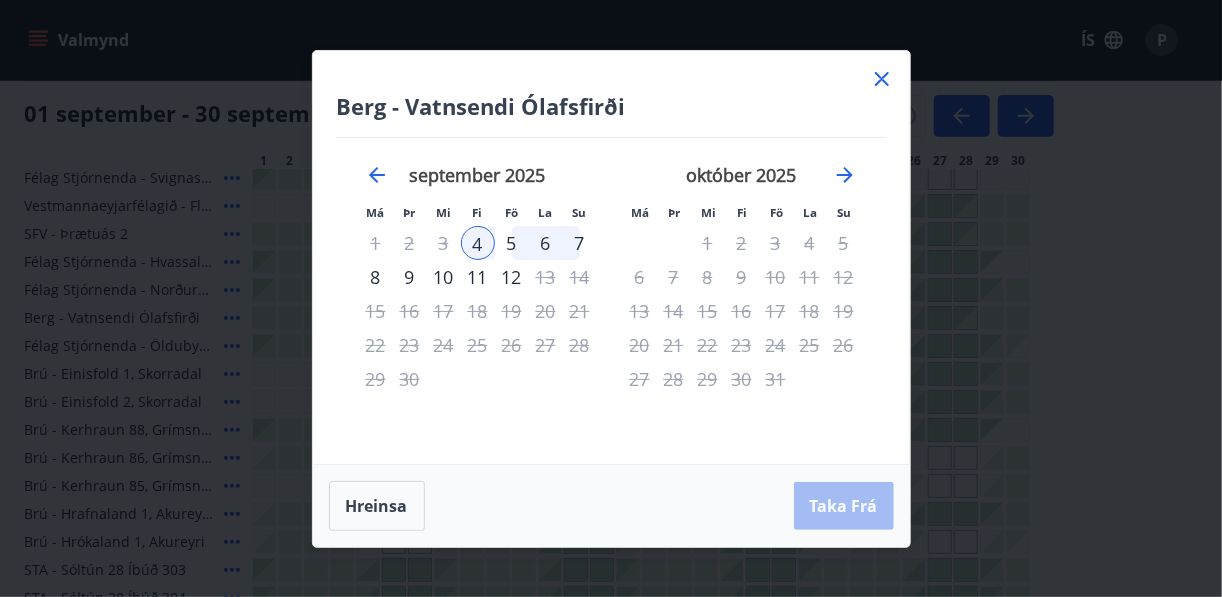 click on "7" at bounding box center [580, 243] 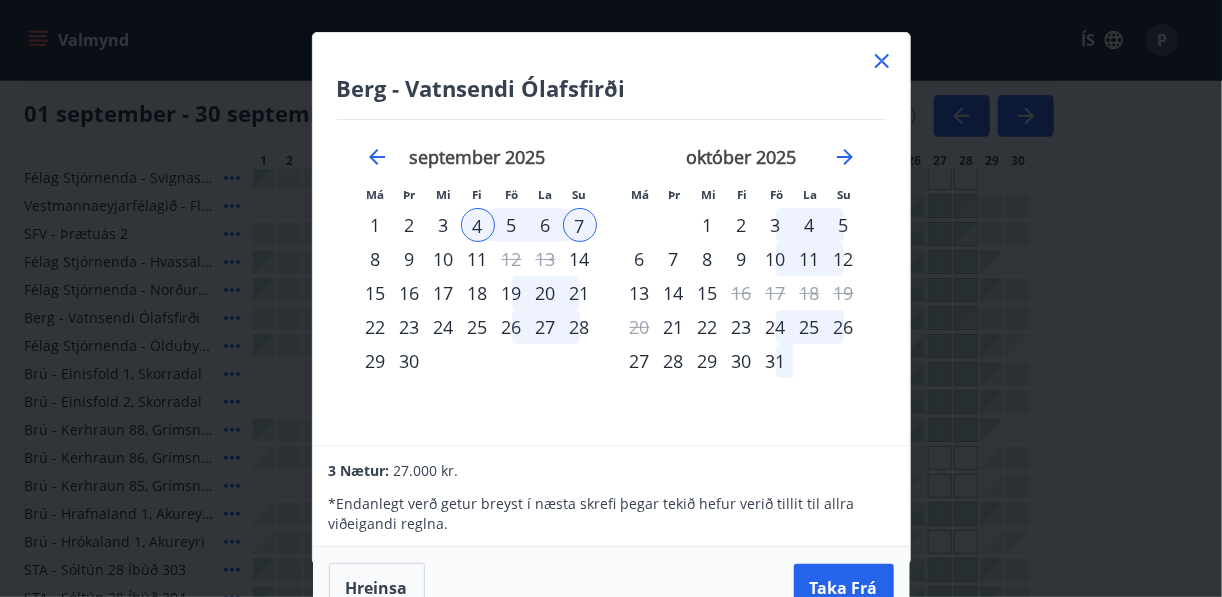 click 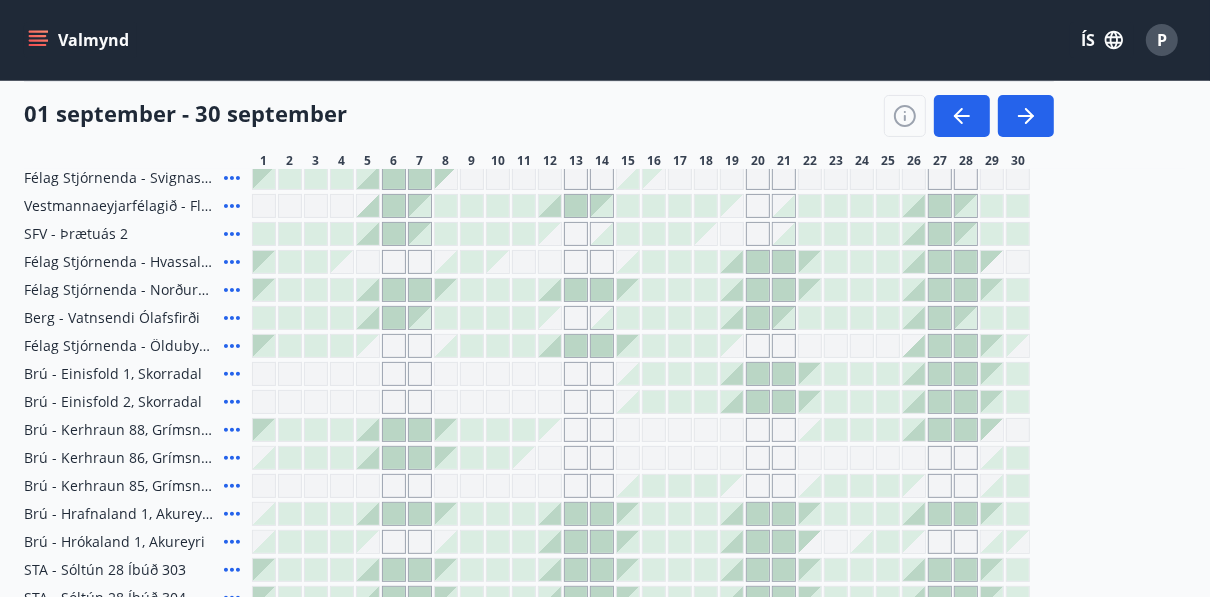 click at bounding box center (368, 514) 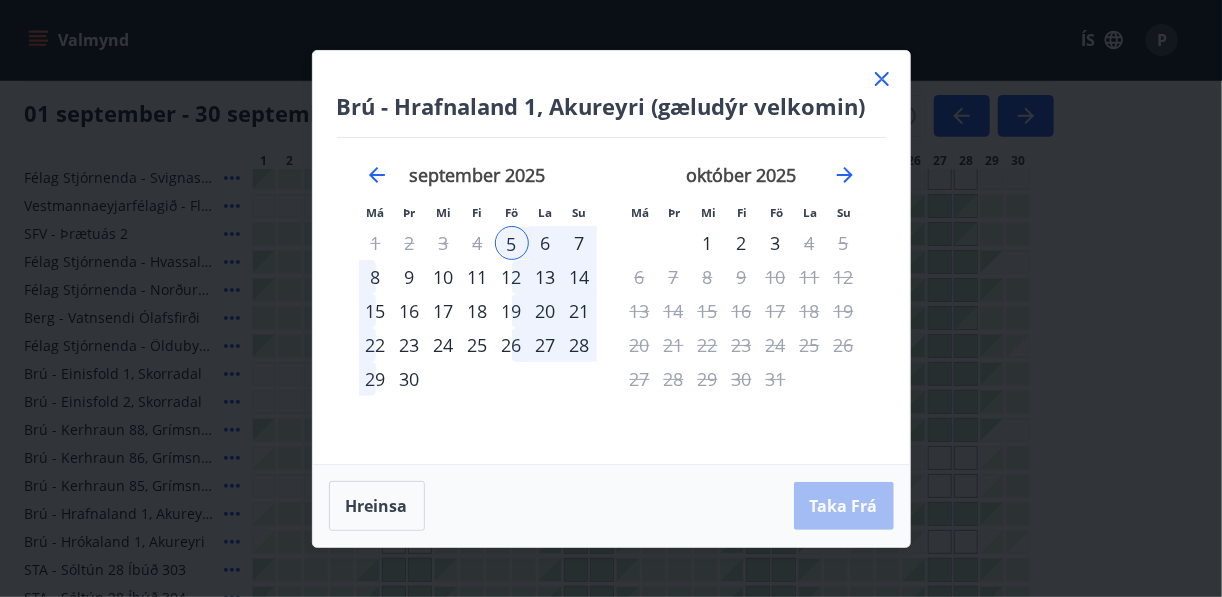 click on "7" at bounding box center [580, 243] 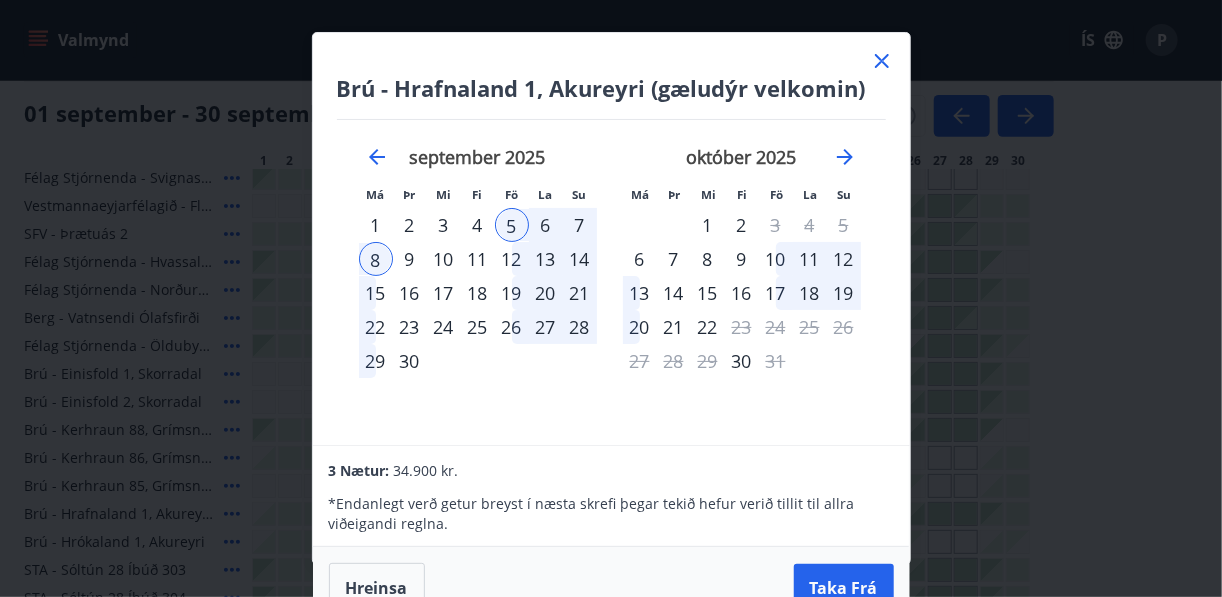 click 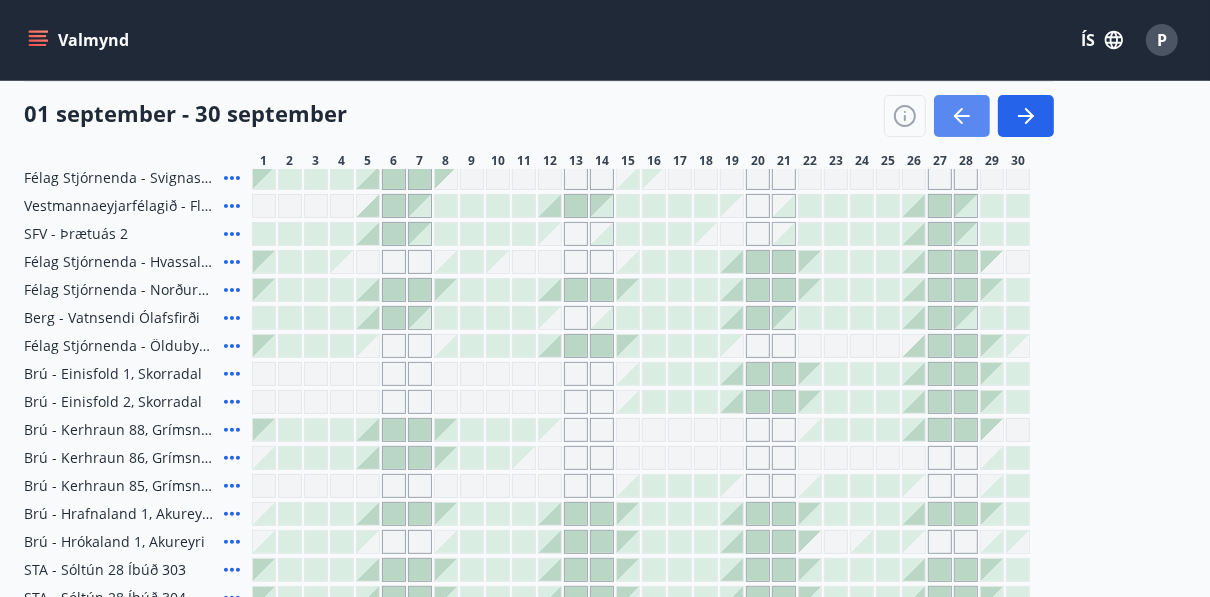 click 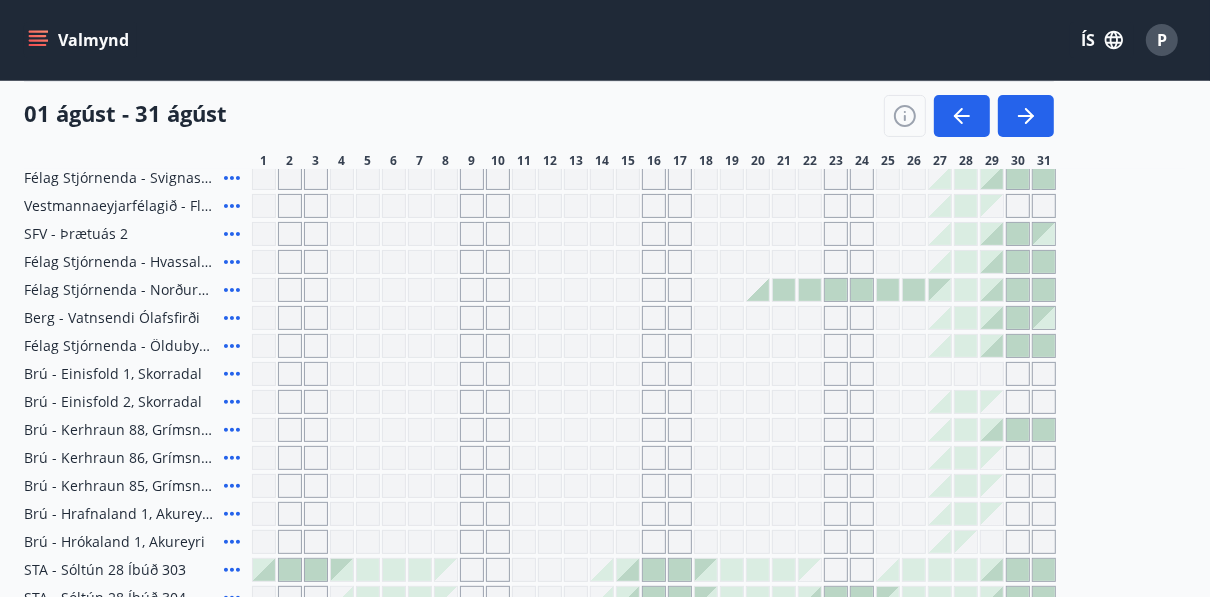 click at bounding box center [940, 402] 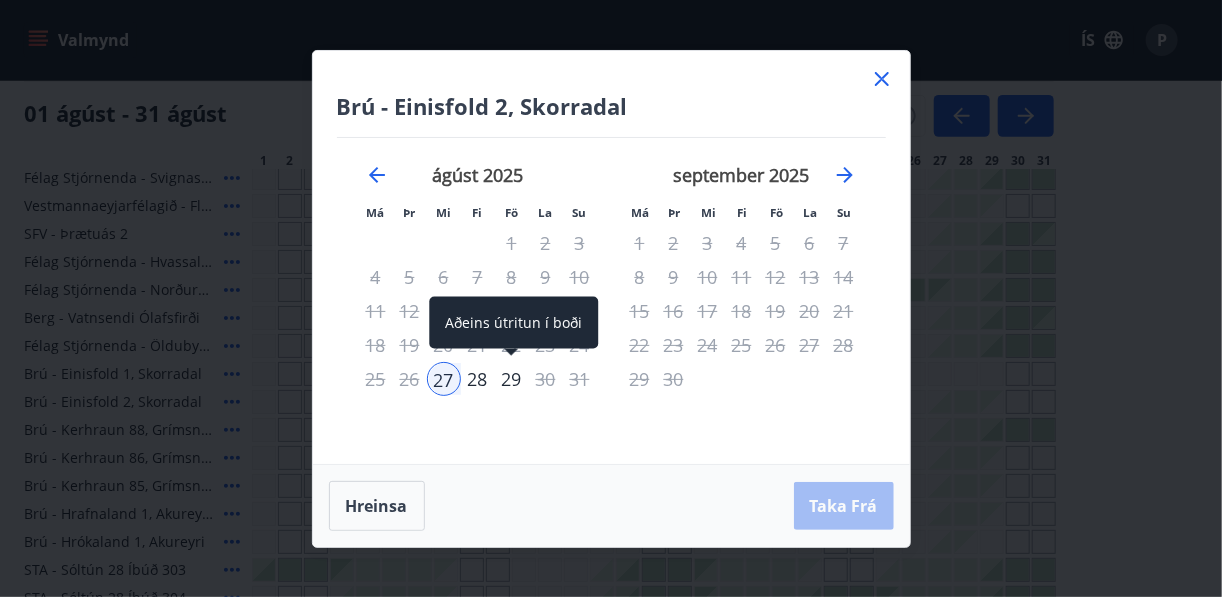 click on "29" at bounding box center (512, 379) 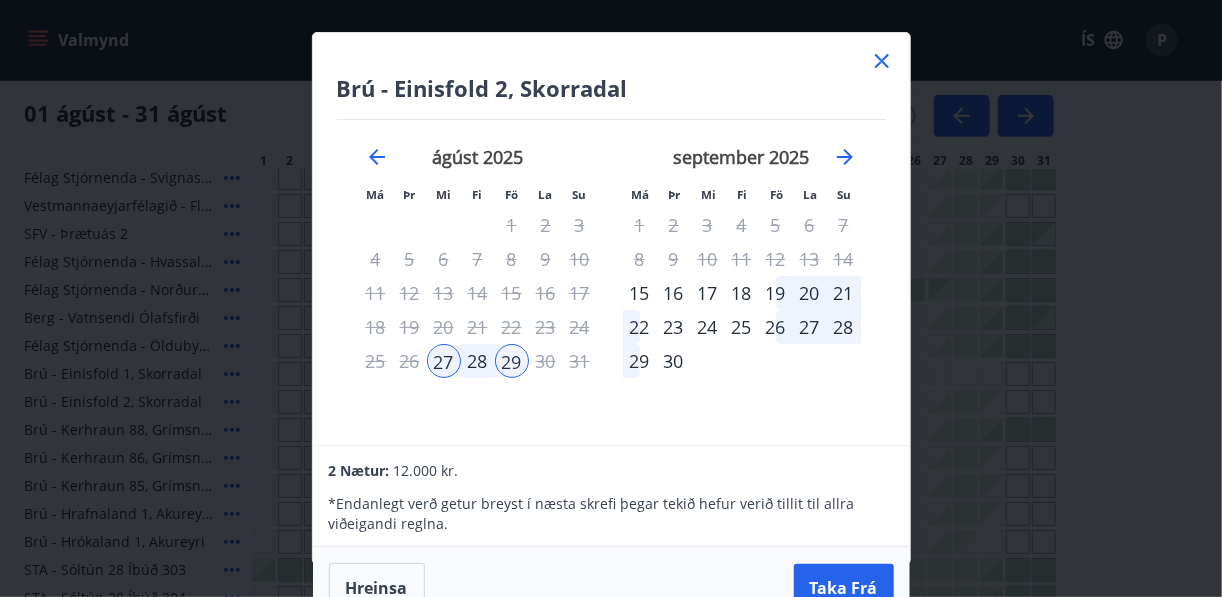 click 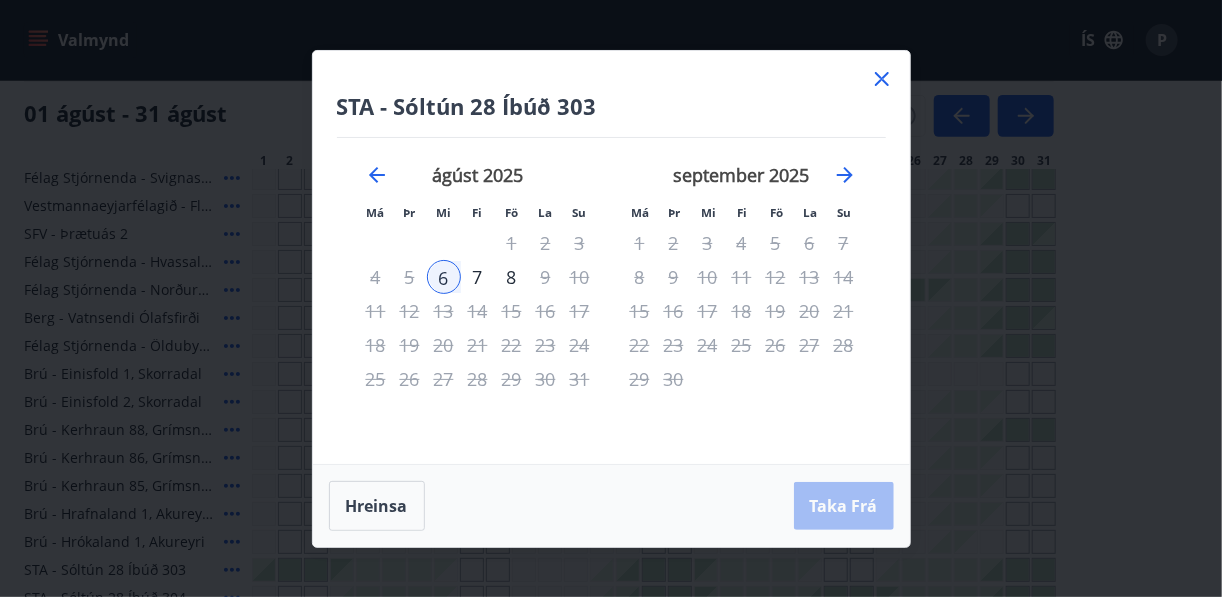 click 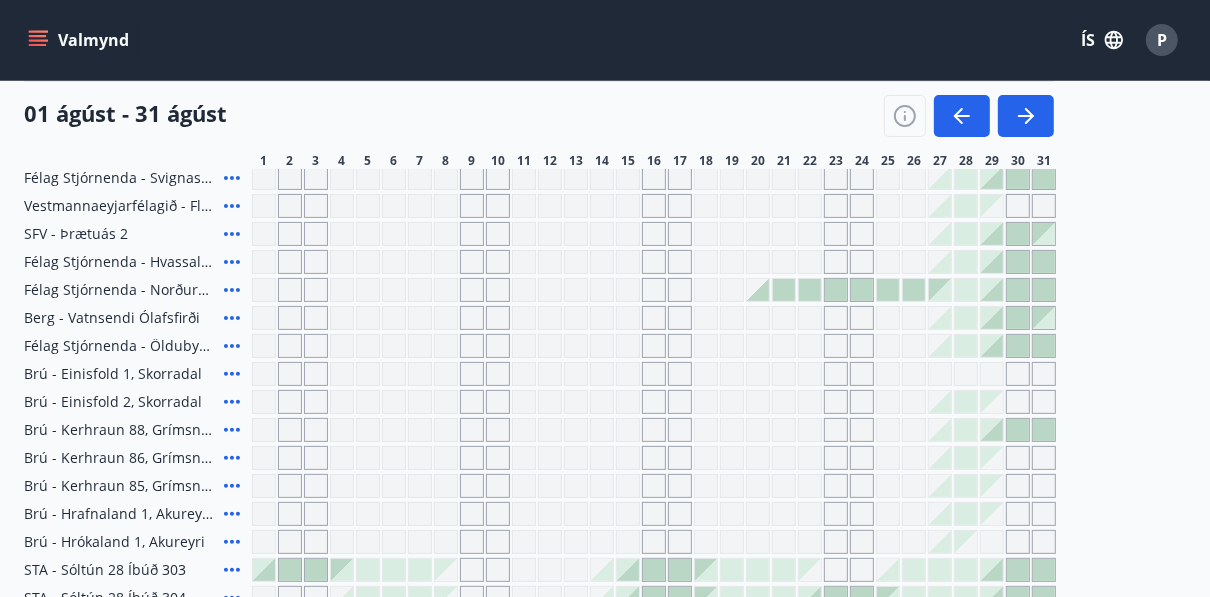 click 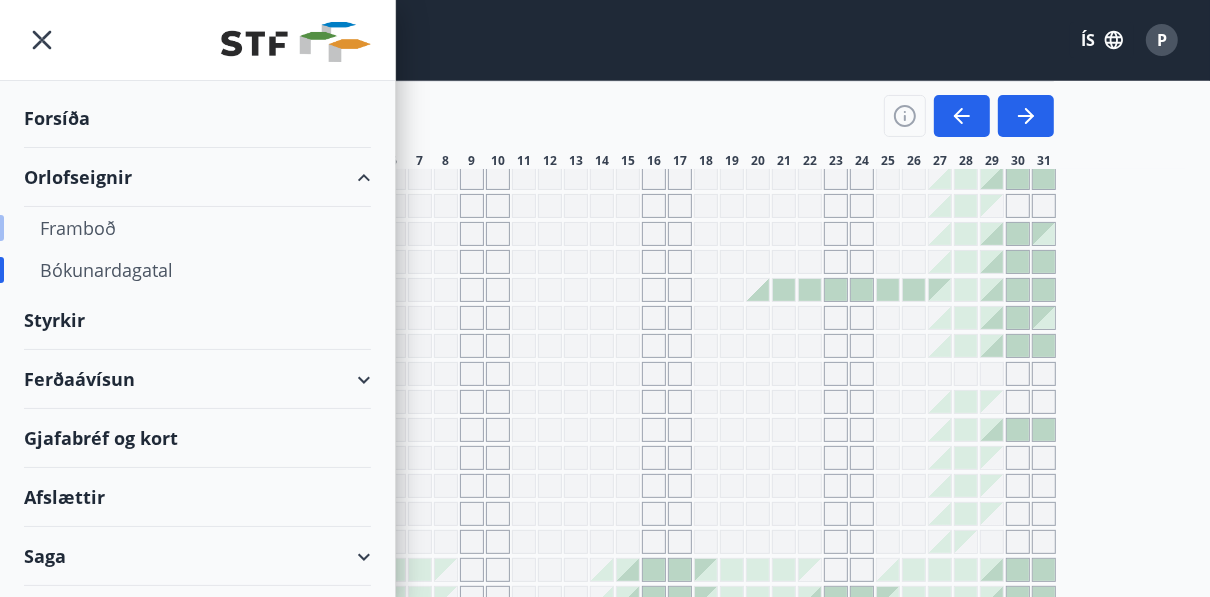 click on "Framboð" at bounding box center [197, 228] 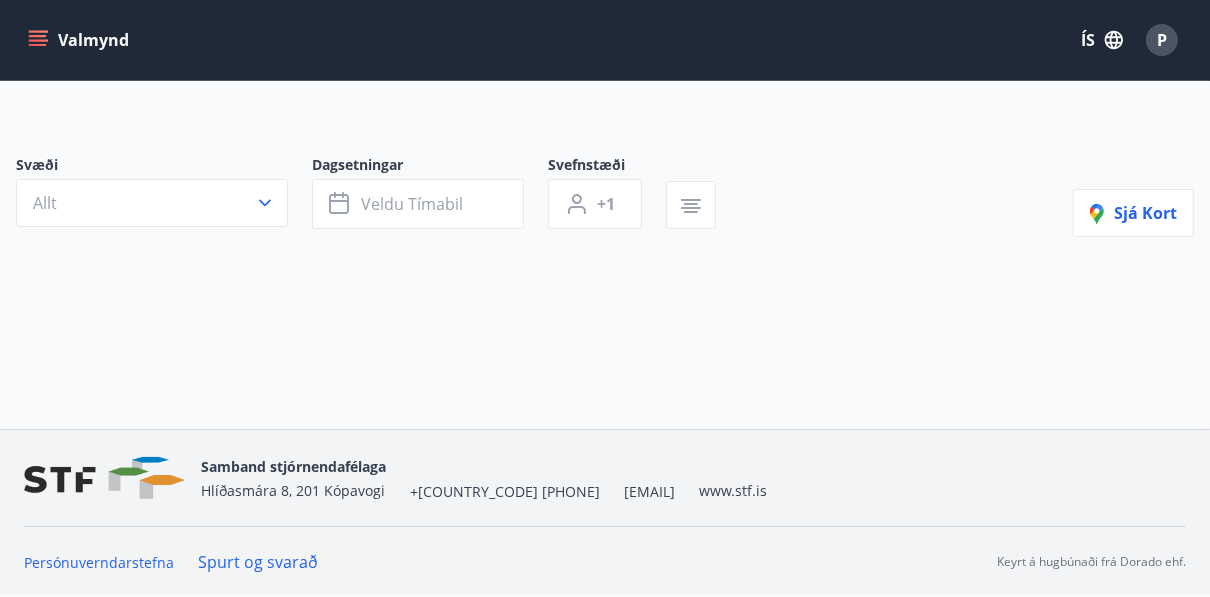 scroll, scrollTop: 0, scrollLeft: 0, axis: both 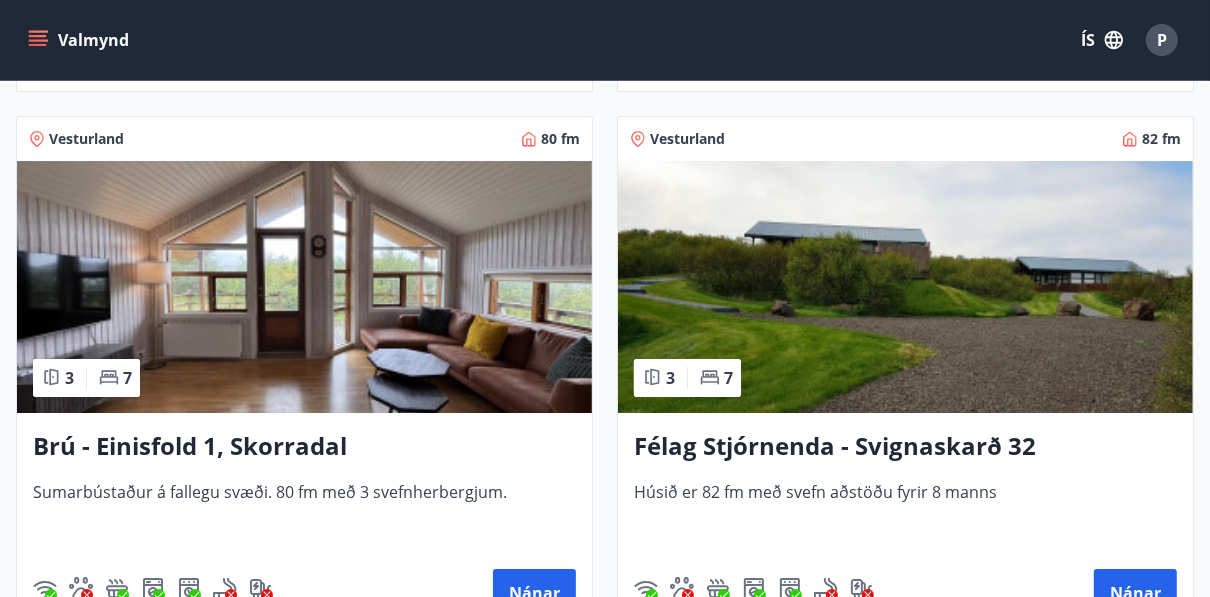 click at bounding box center (304, 287) 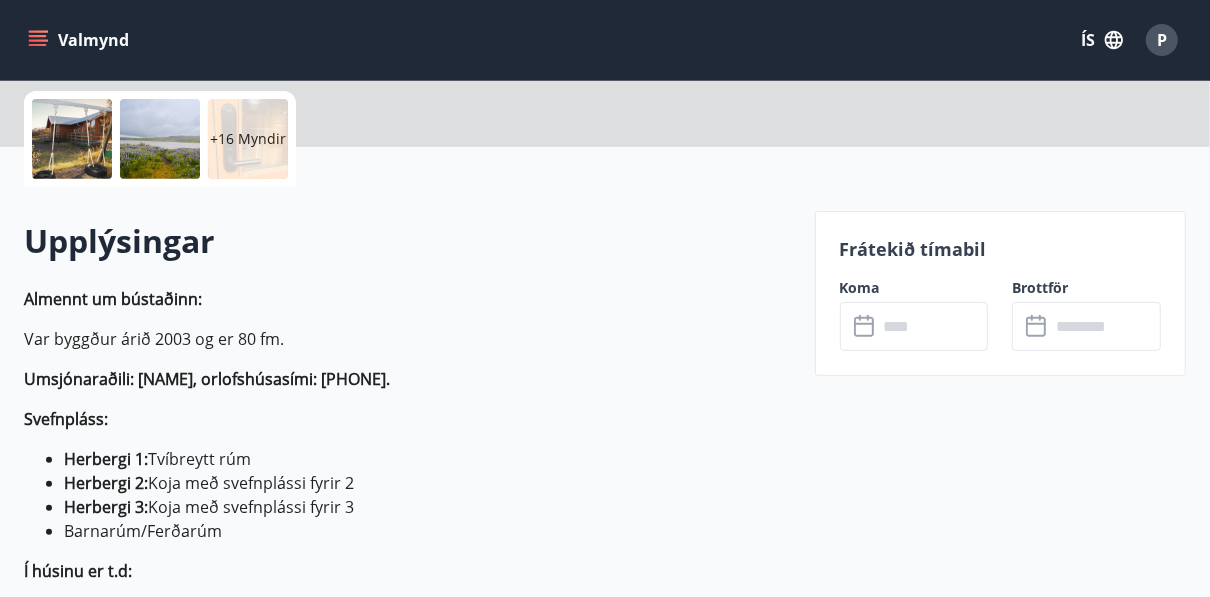 scroll, scrollTop: 0, scrollLeft: 0, axis: both 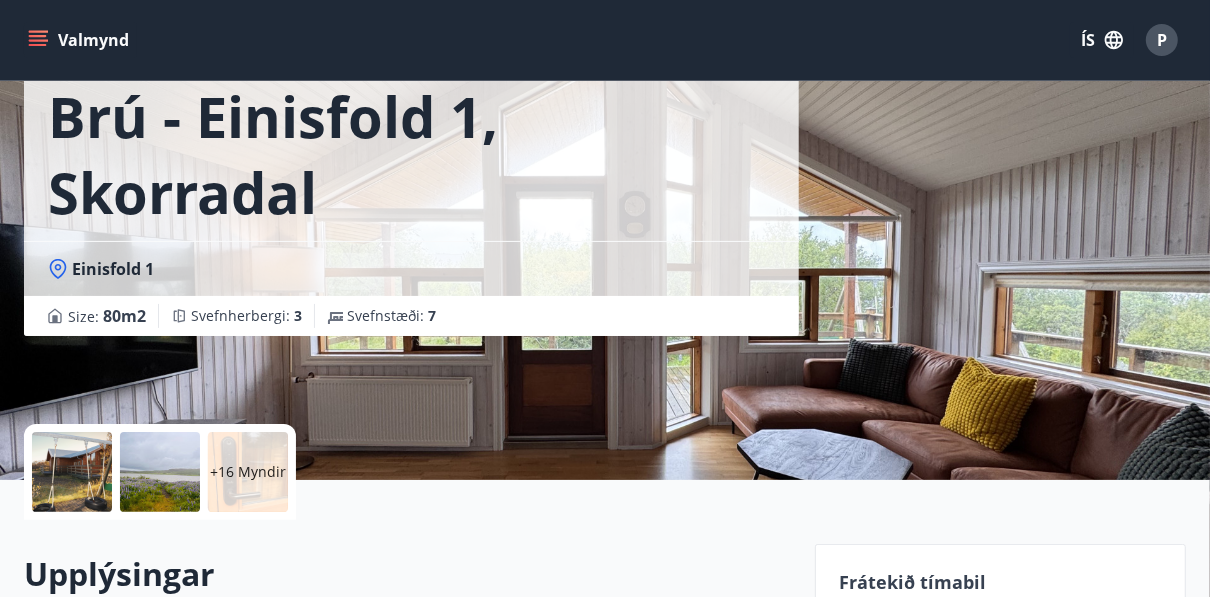 click on "+16 Myndir" at bounding box center [248, 472] 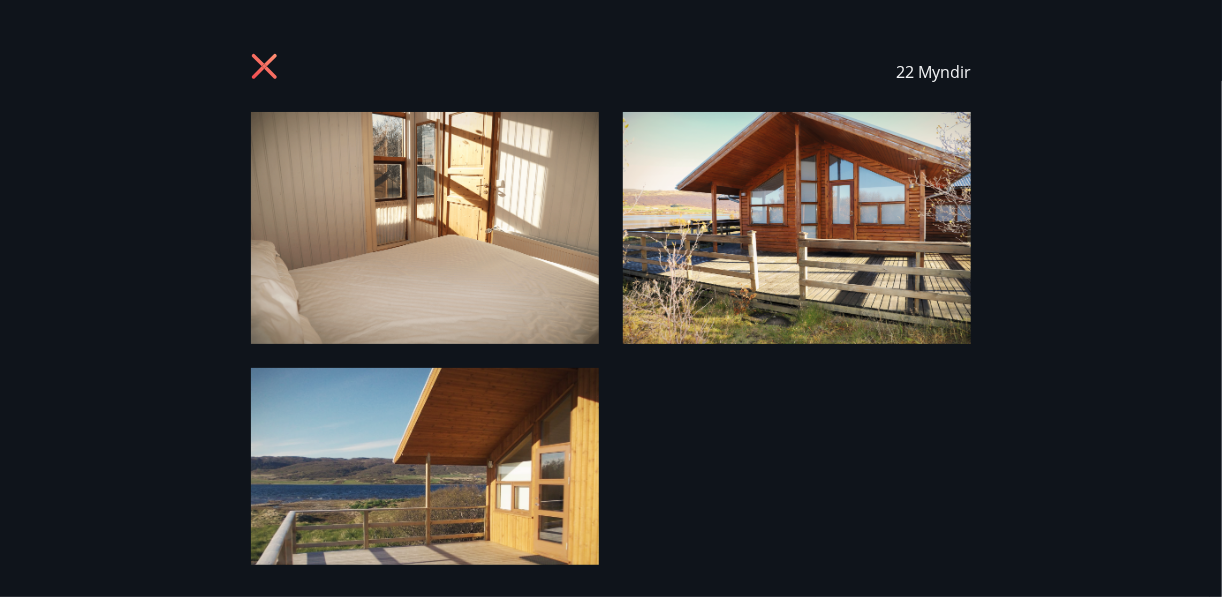 click at bounding box center [425, 228] 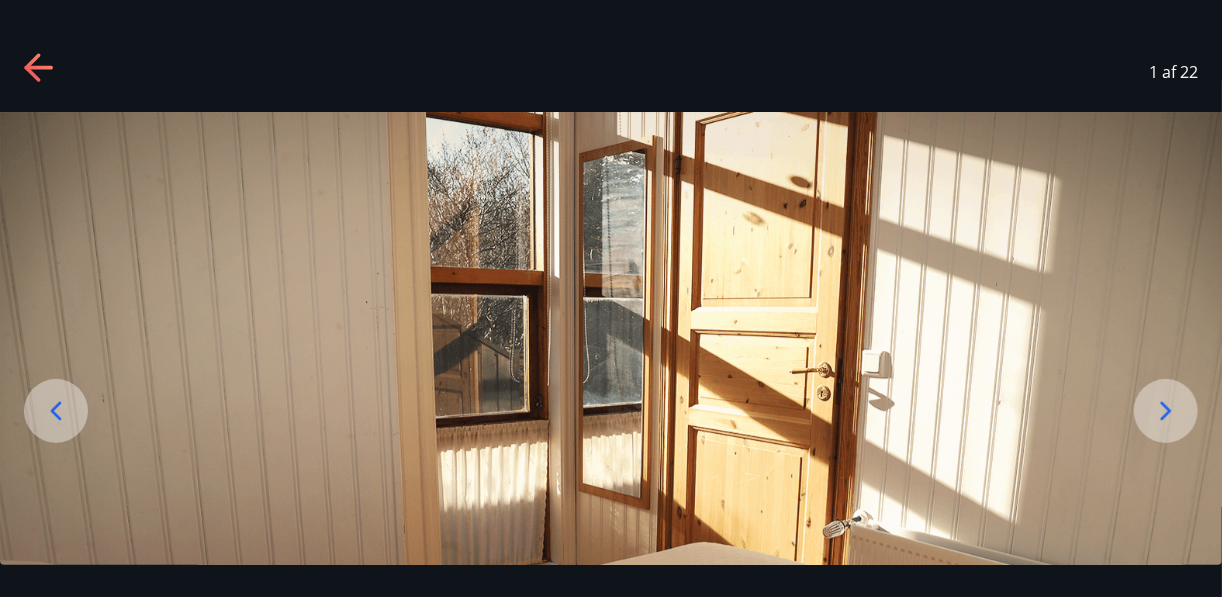 click 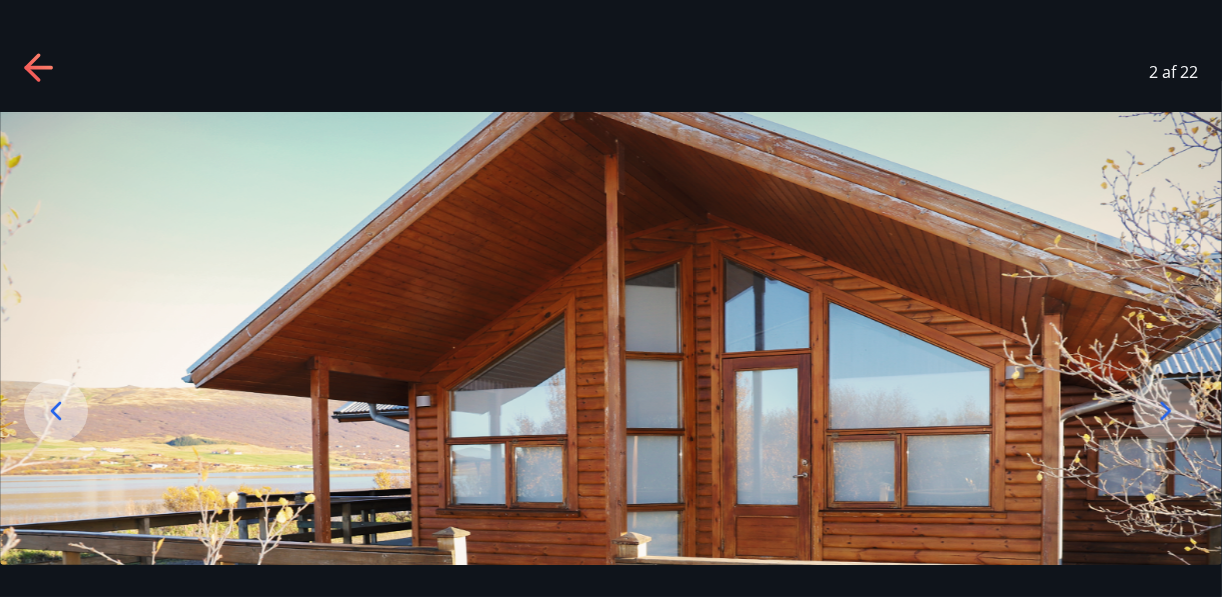click 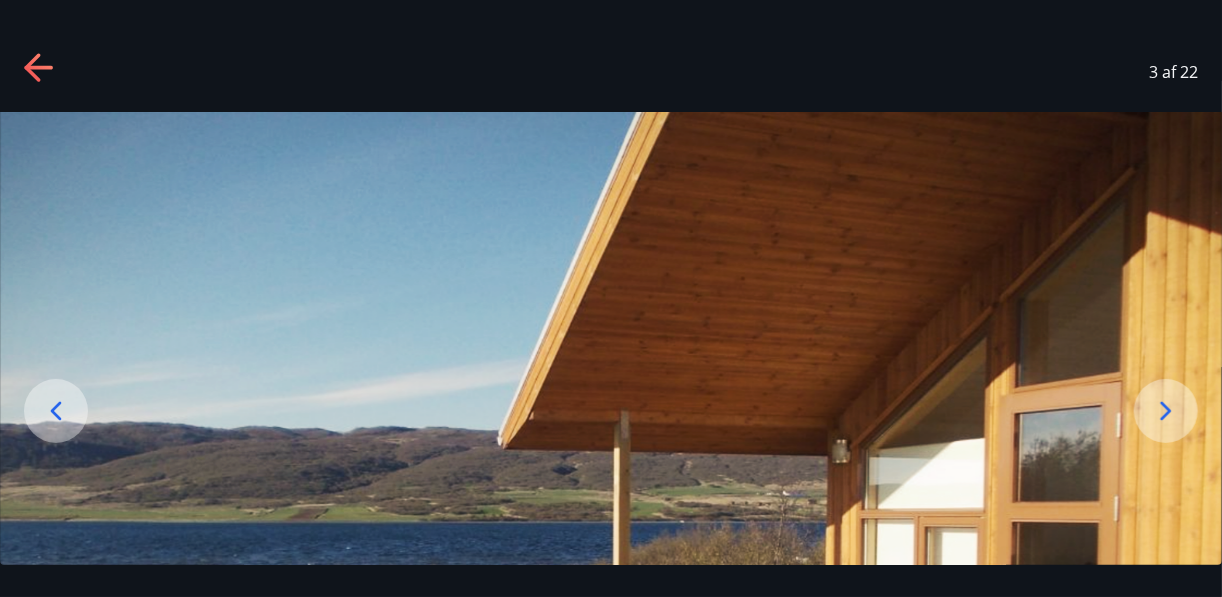 click 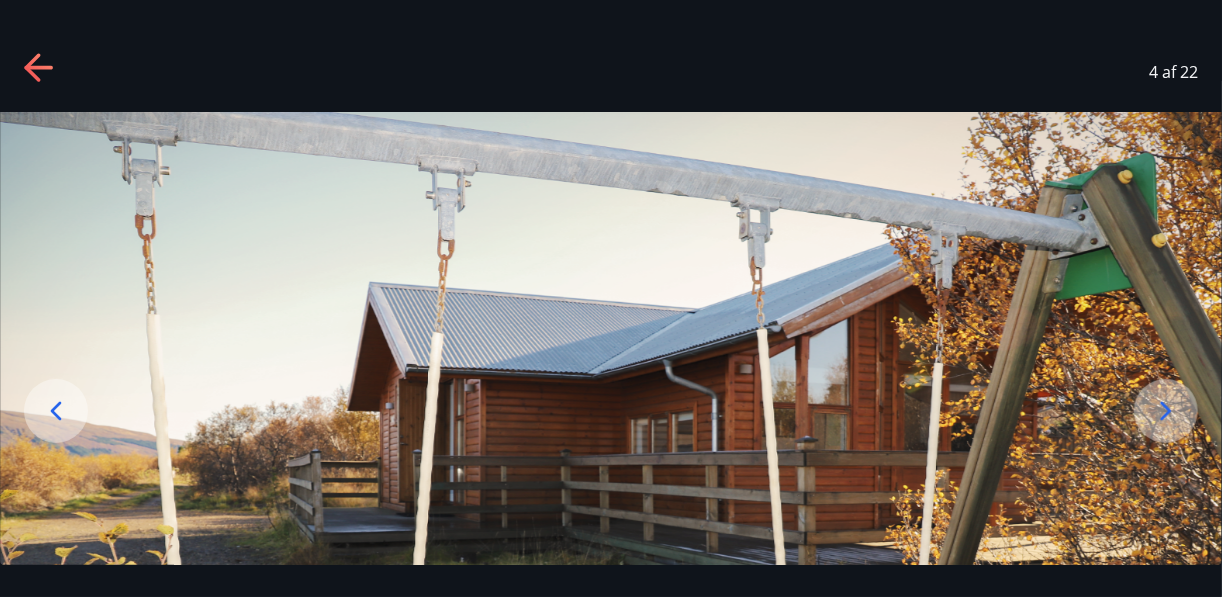 click 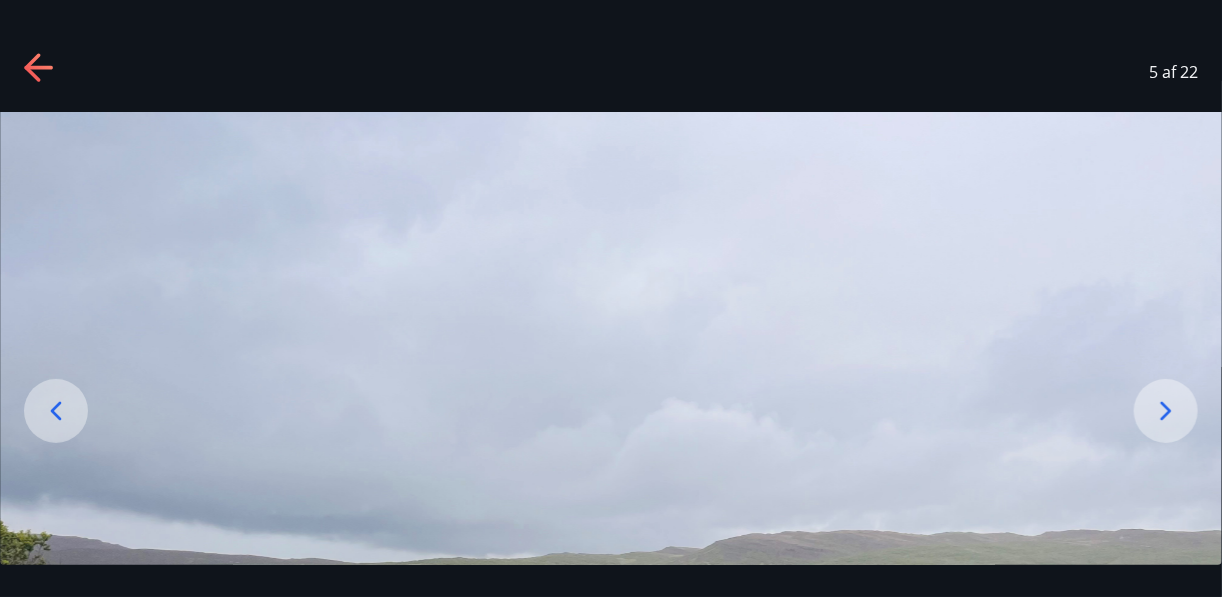click 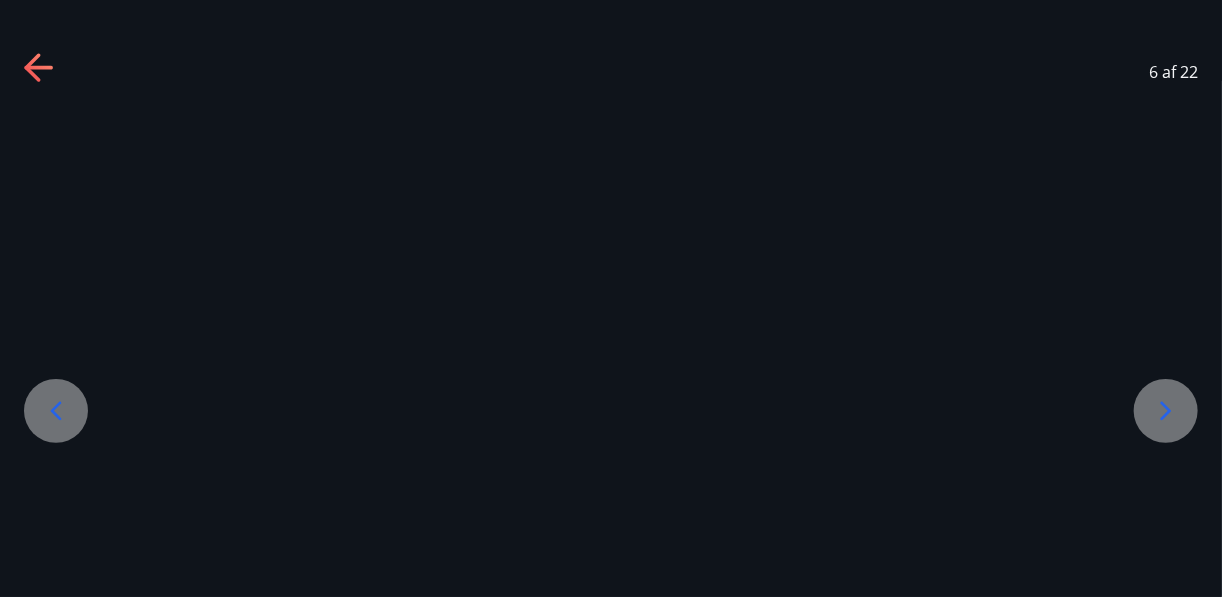 click 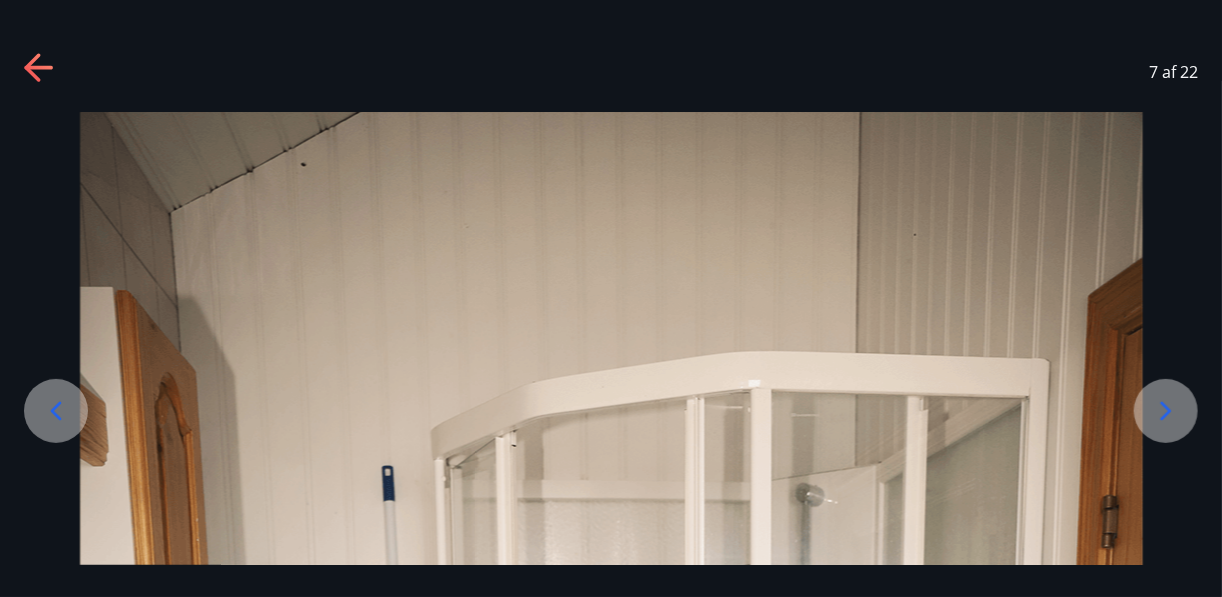 click 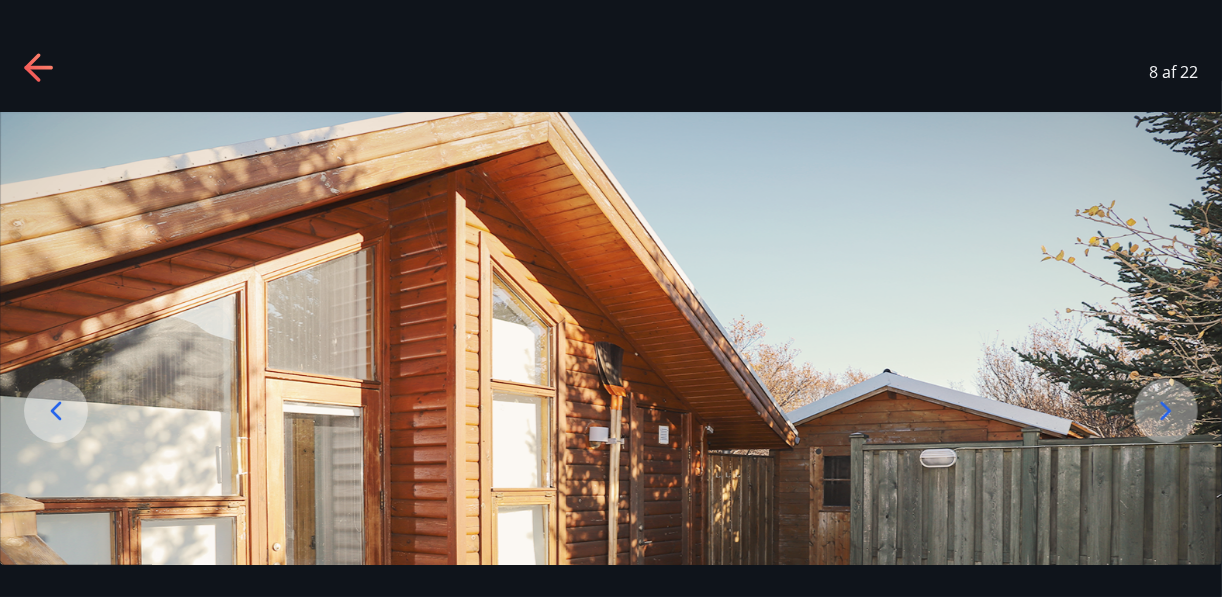click 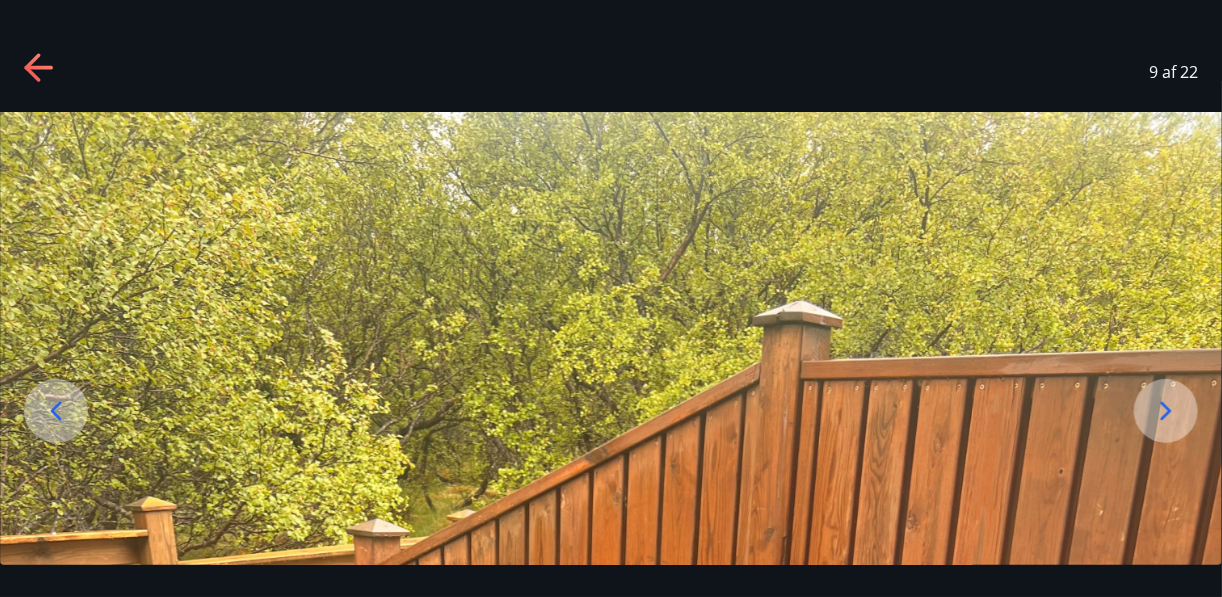 click 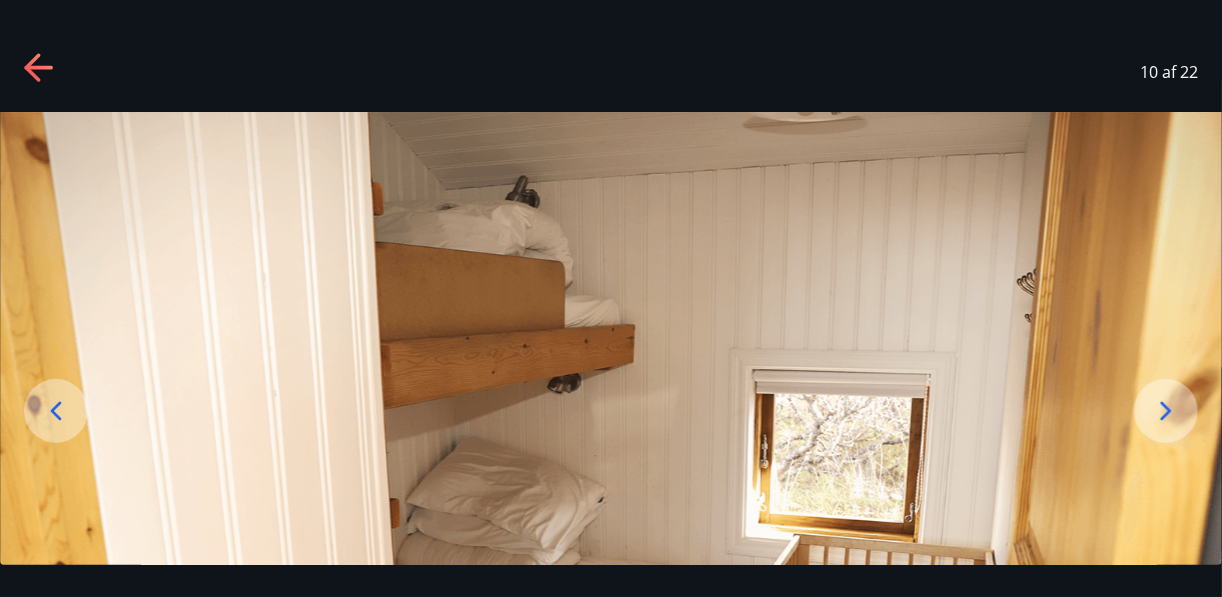click 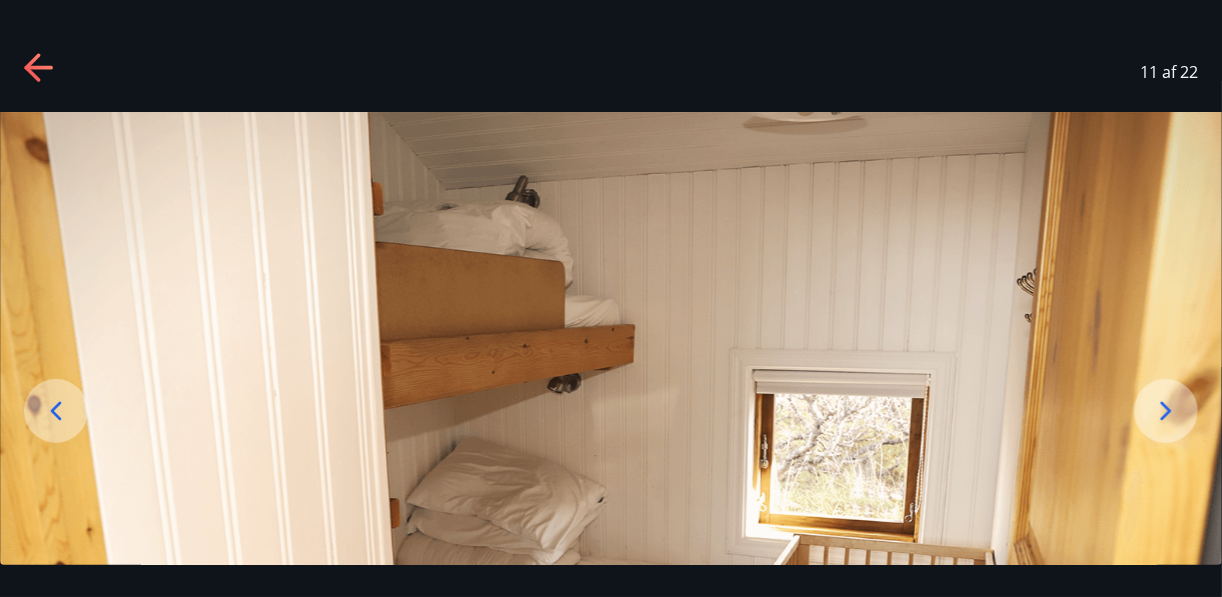 click 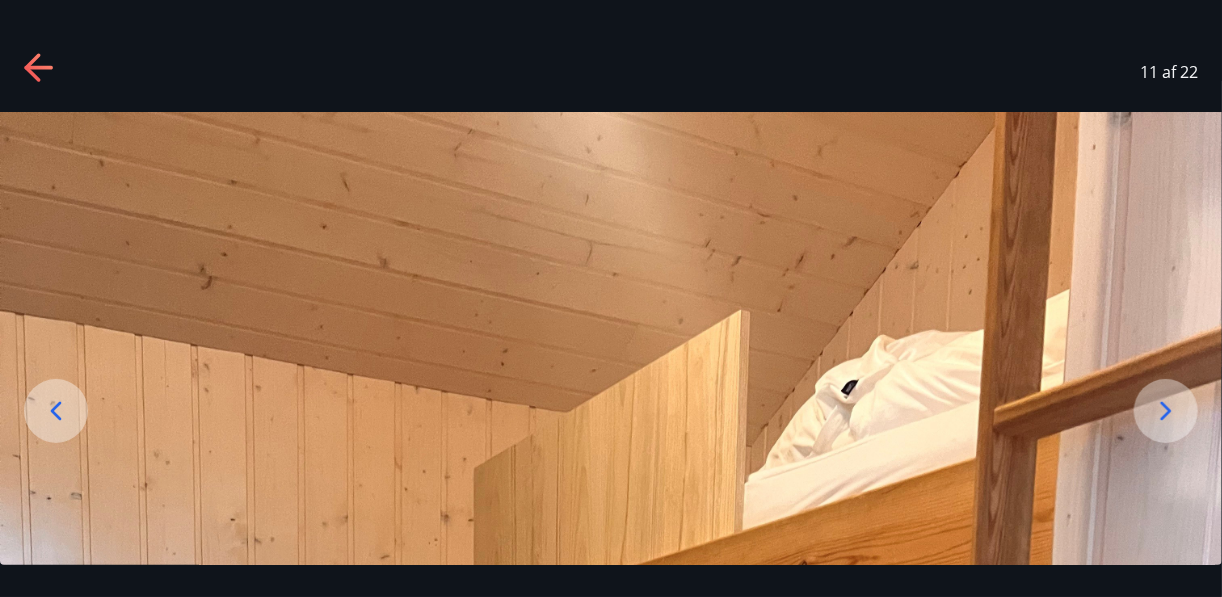 click 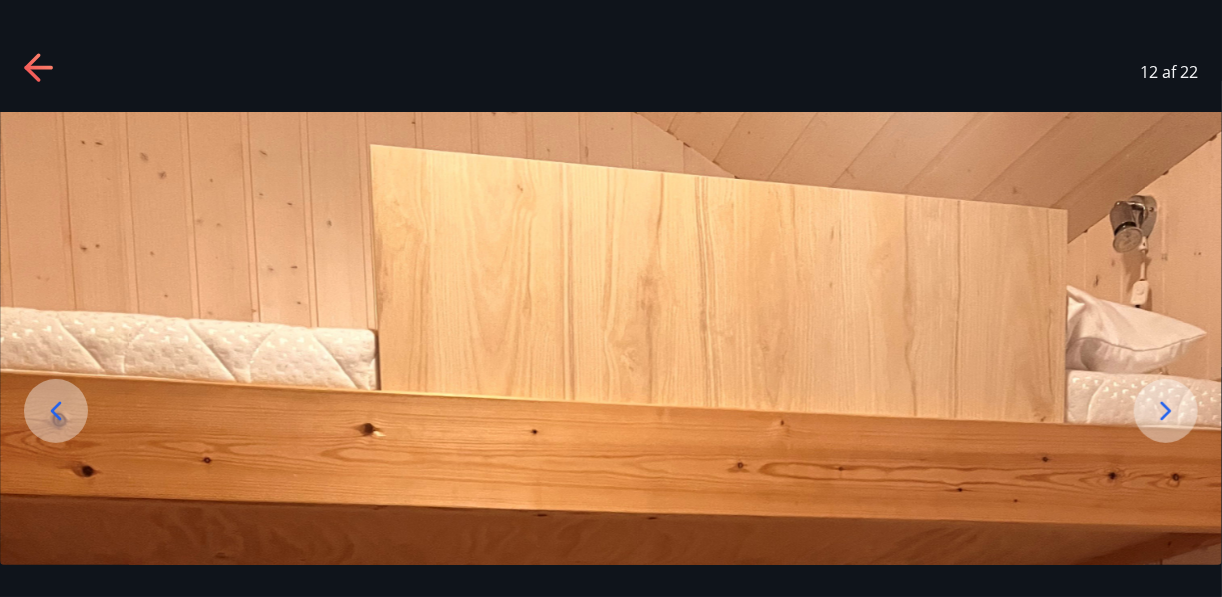 click 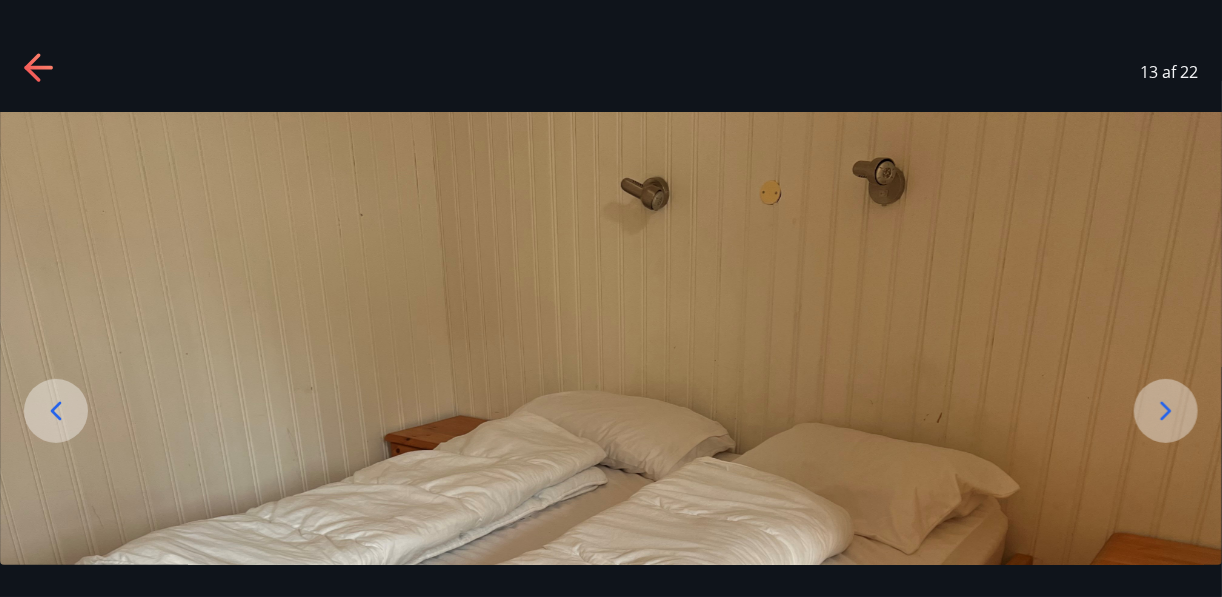 click 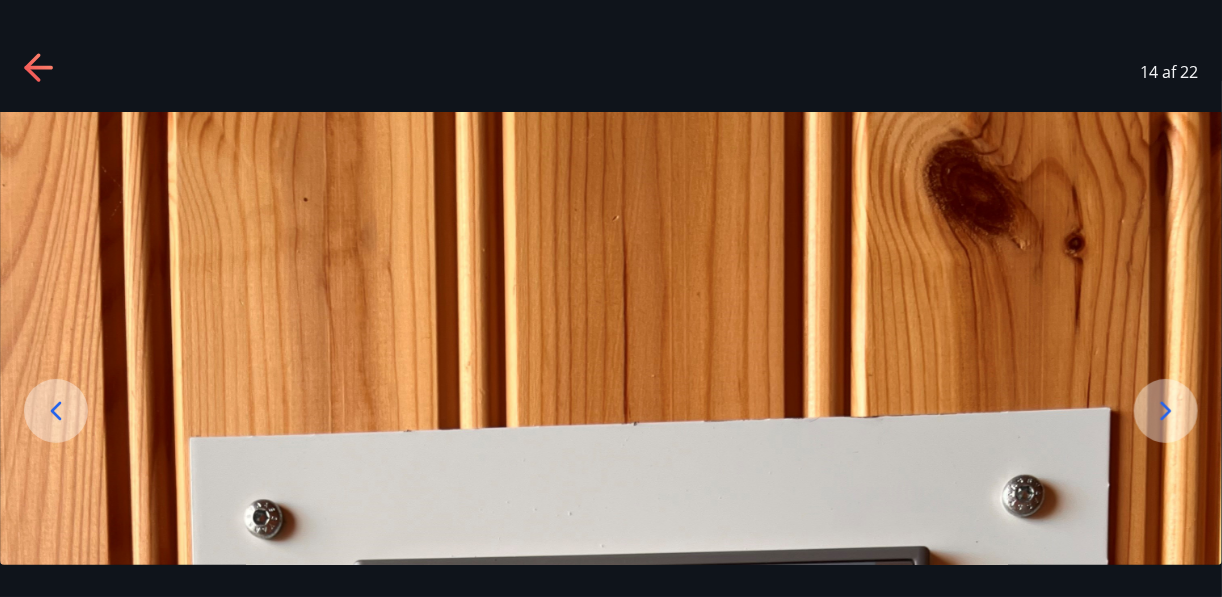 click 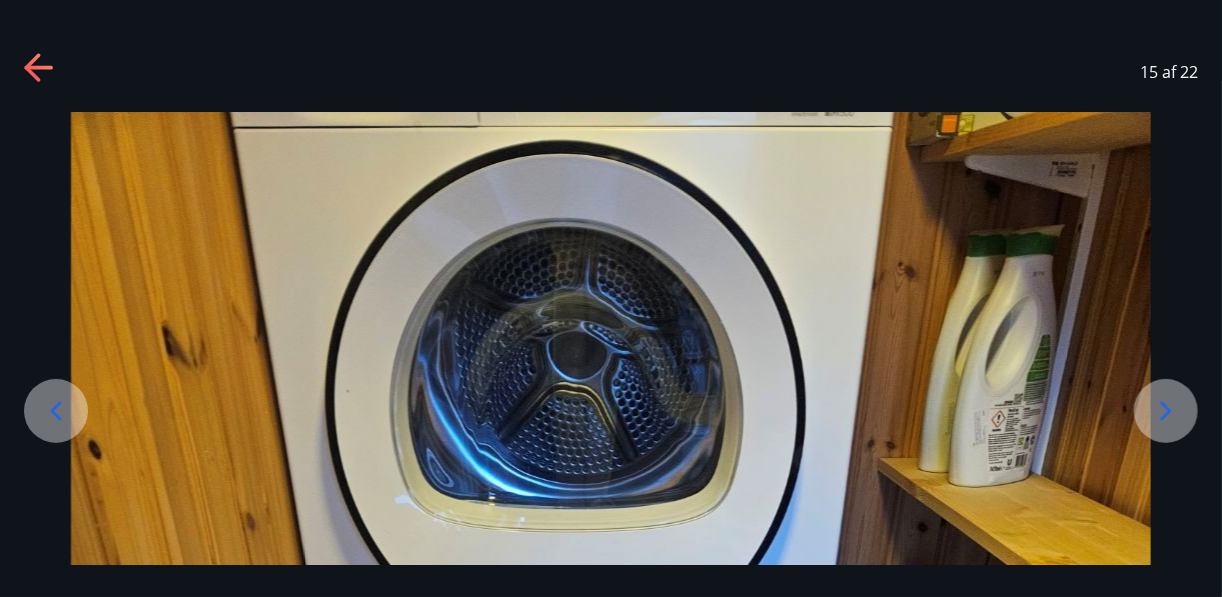 click 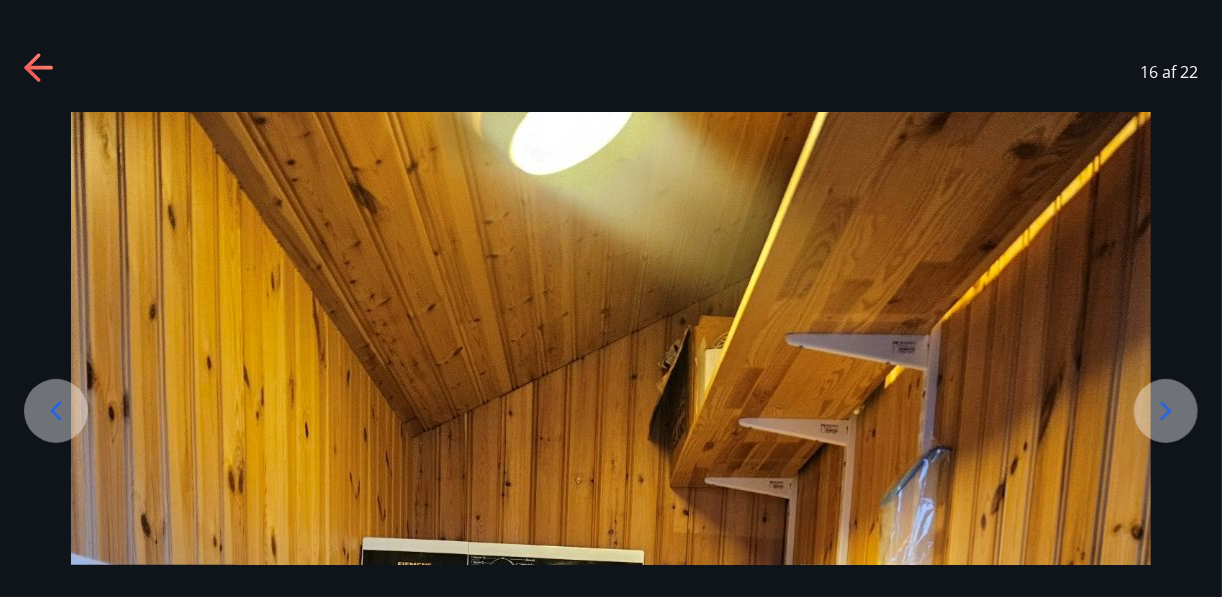 click 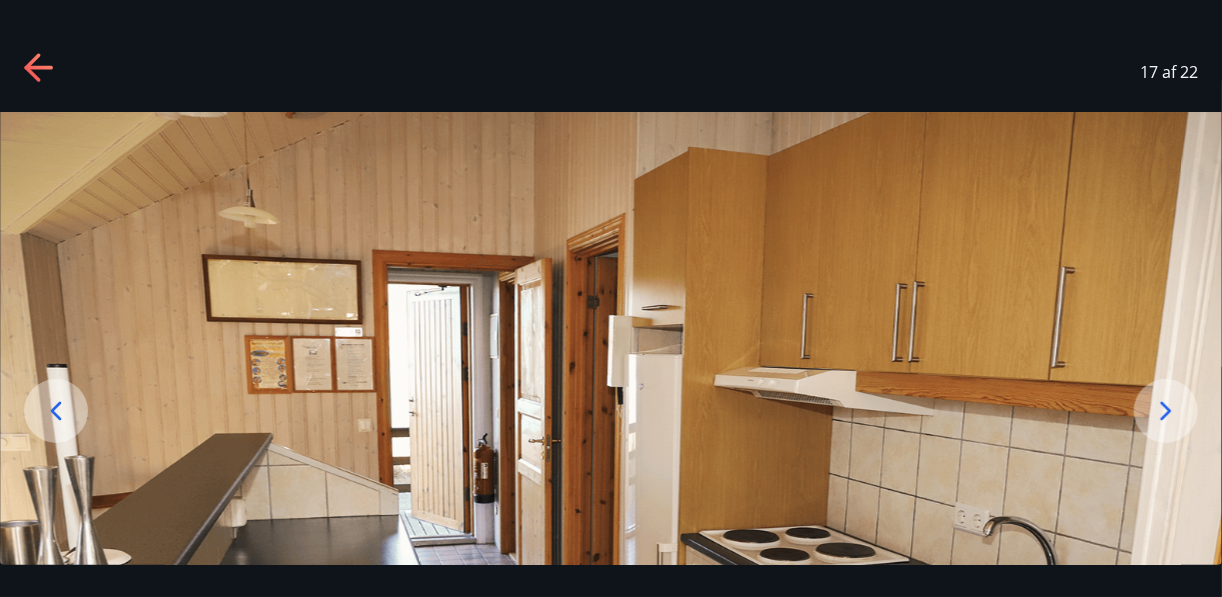 click 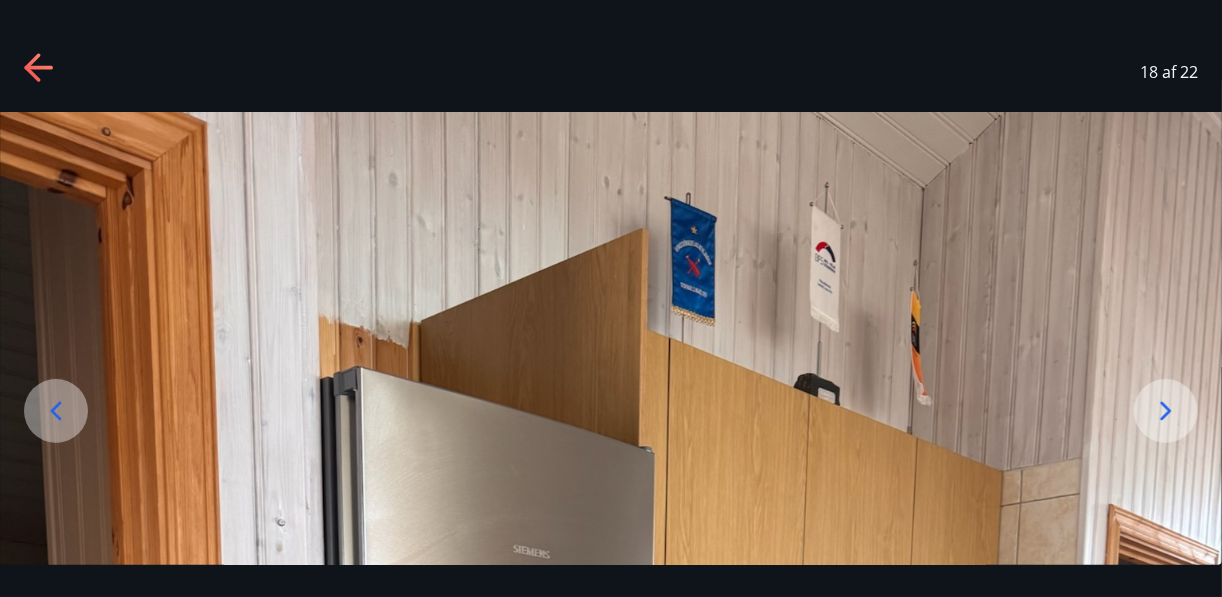 click 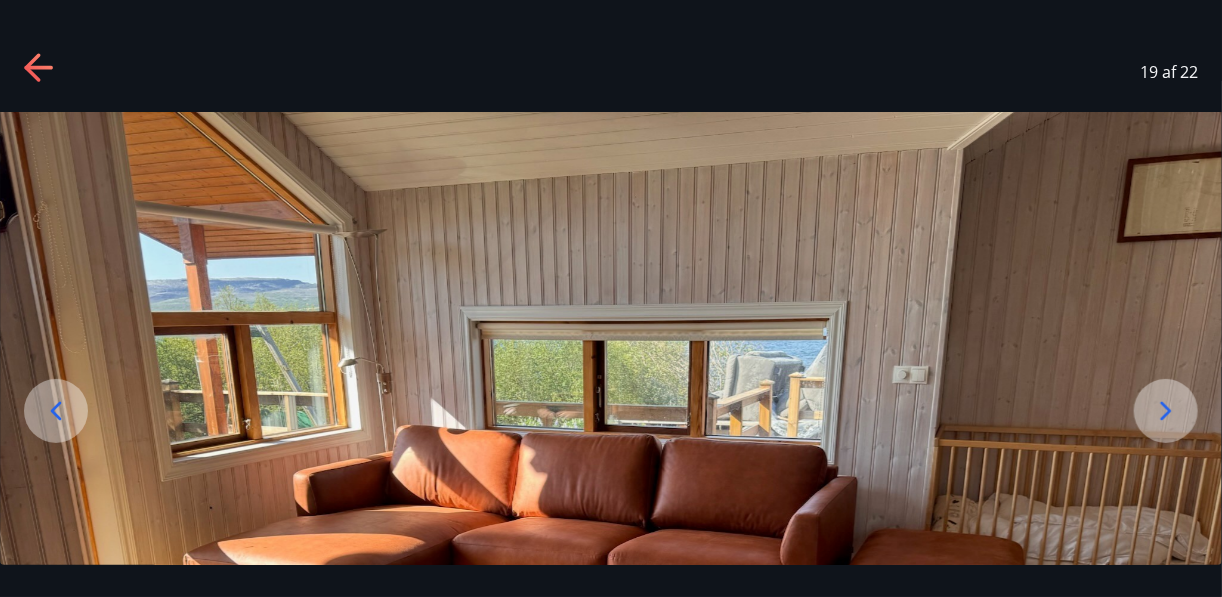 click 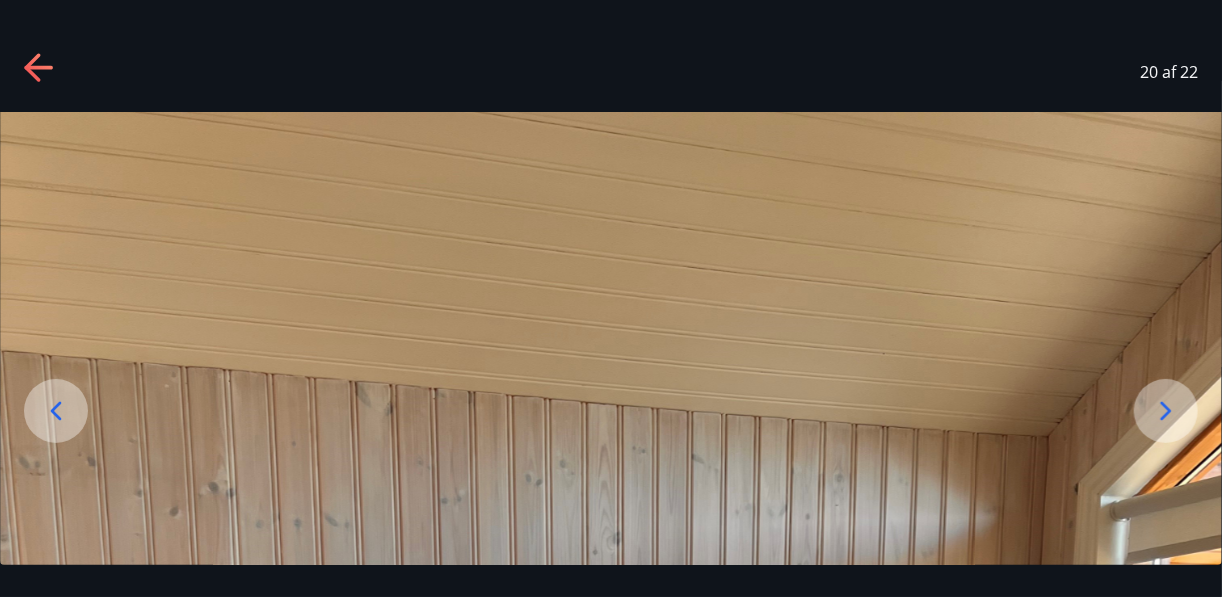 click 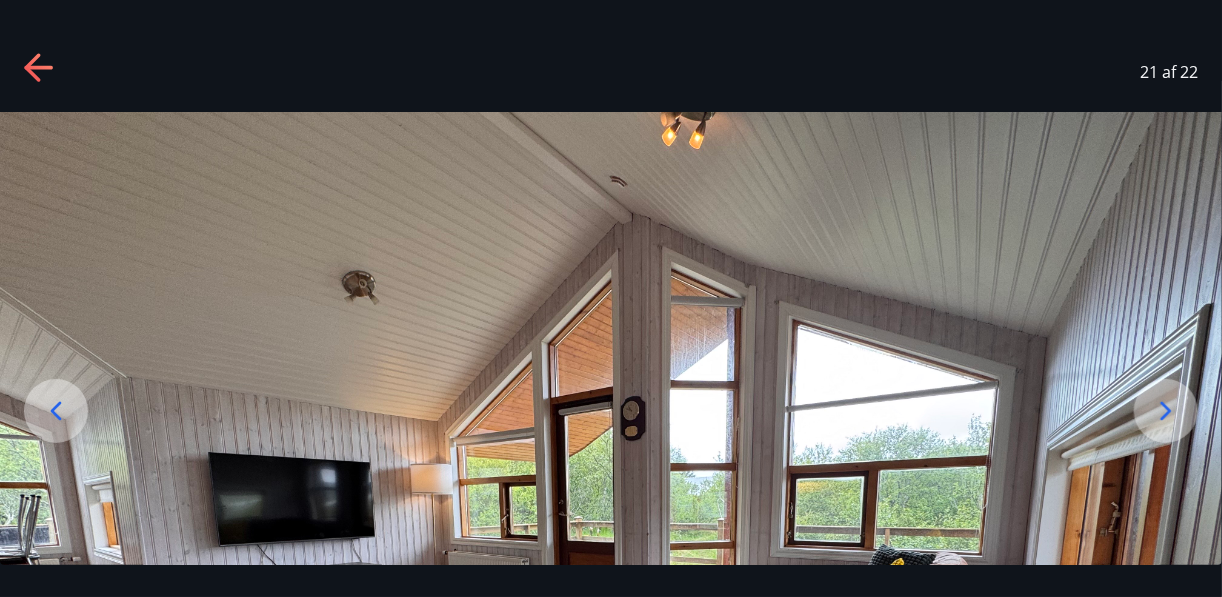 click 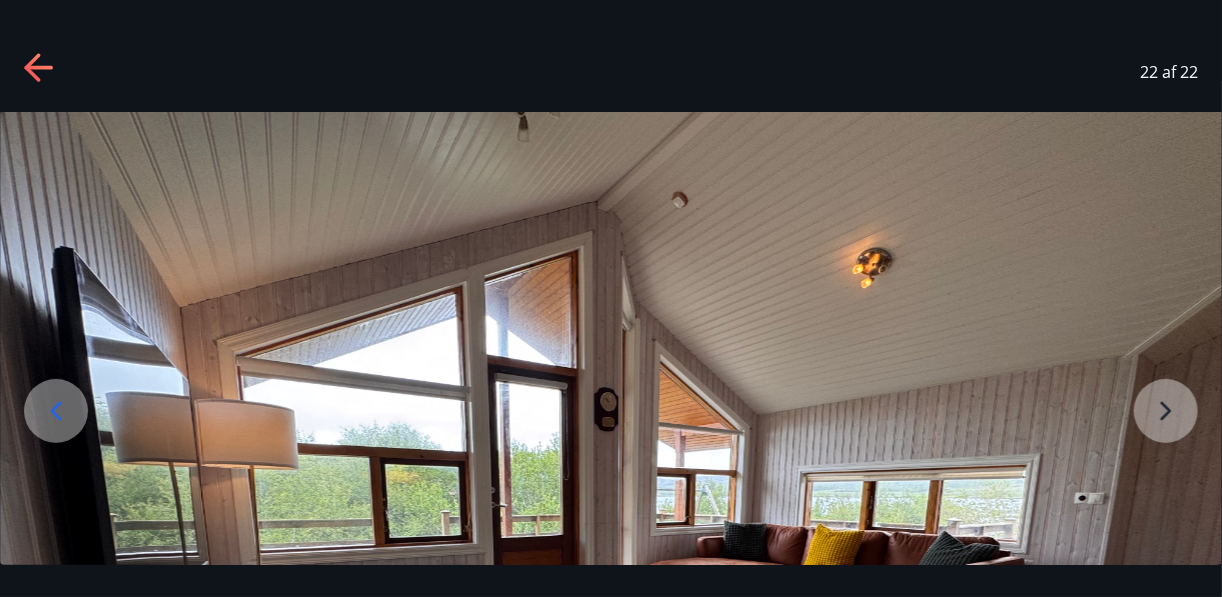 click at bounding box center [611, 570] 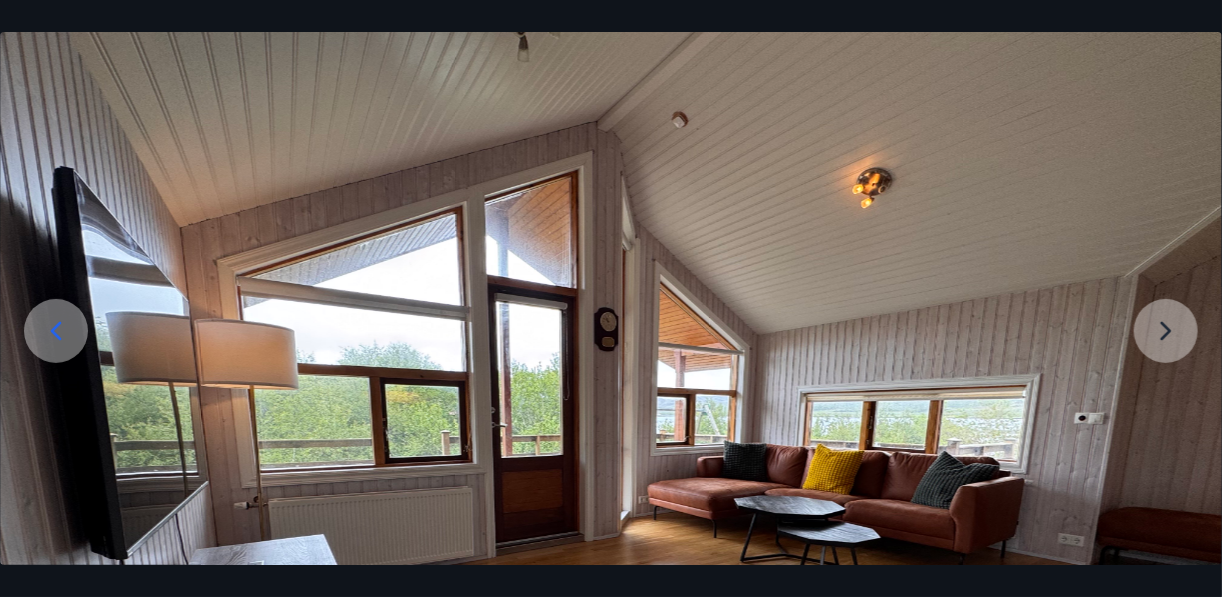 click at bounding box center [611, 490] 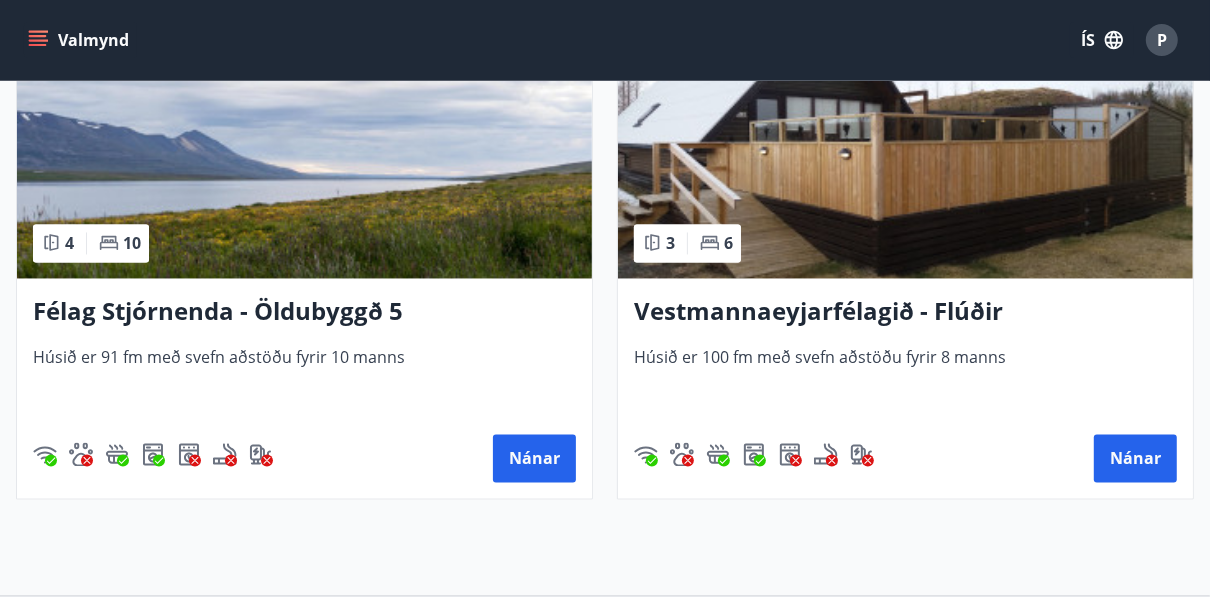 scroll, scrollTop: 7516, scrollLeft: 0, axis: vertical 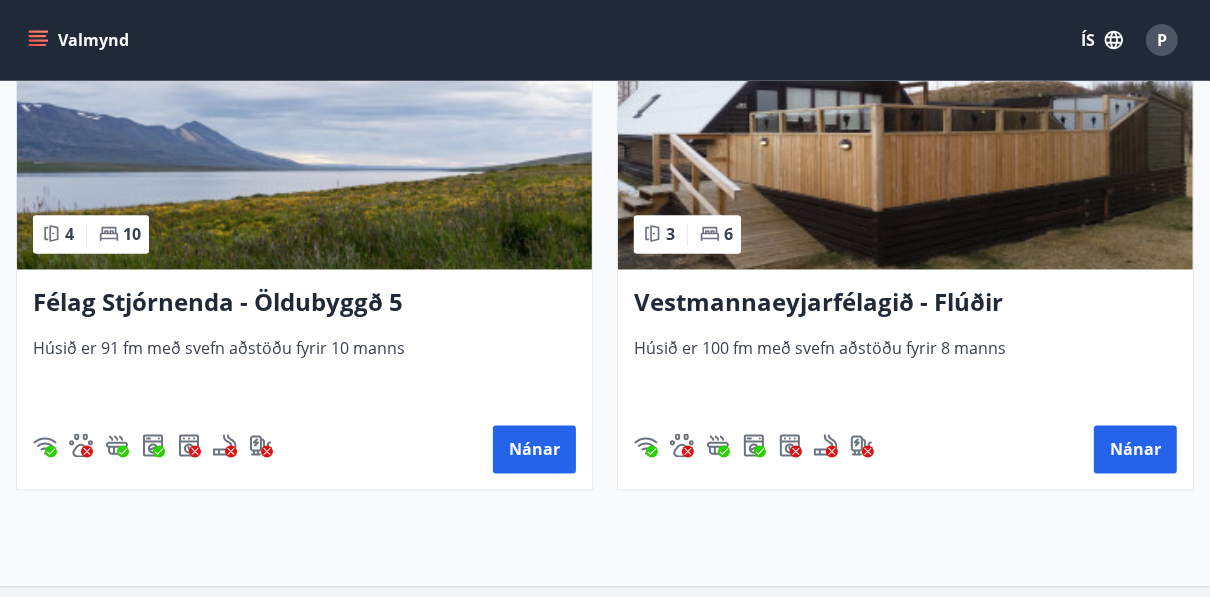 click at bounding box center [304, 144] 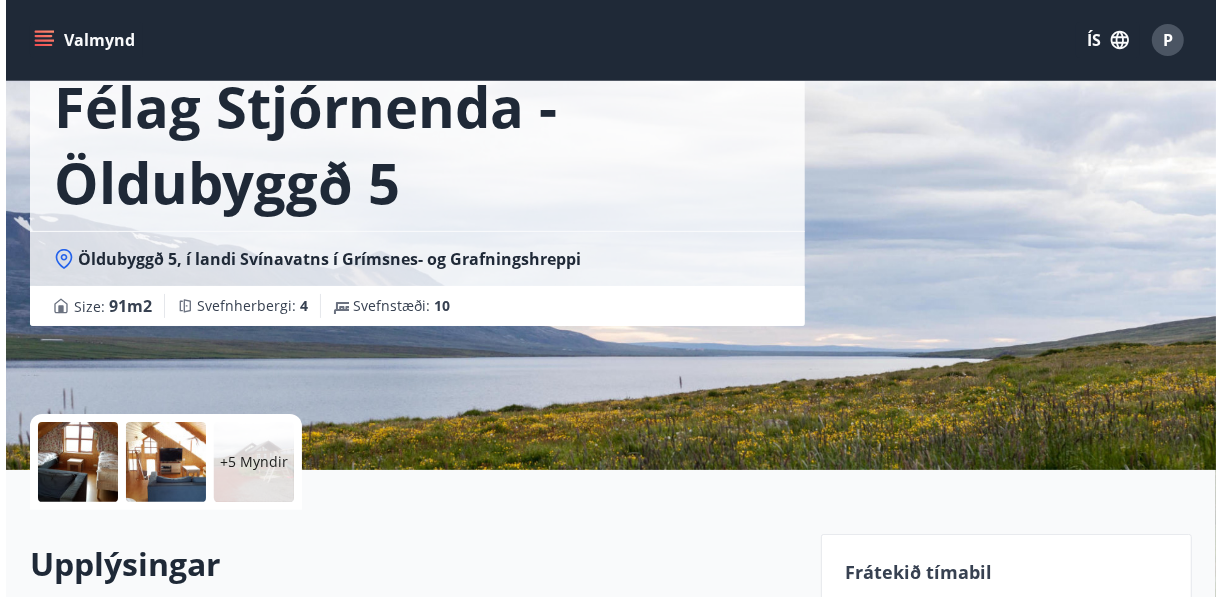scroll, scrollTop: 145, scrollLeft: 0, axis: vertical 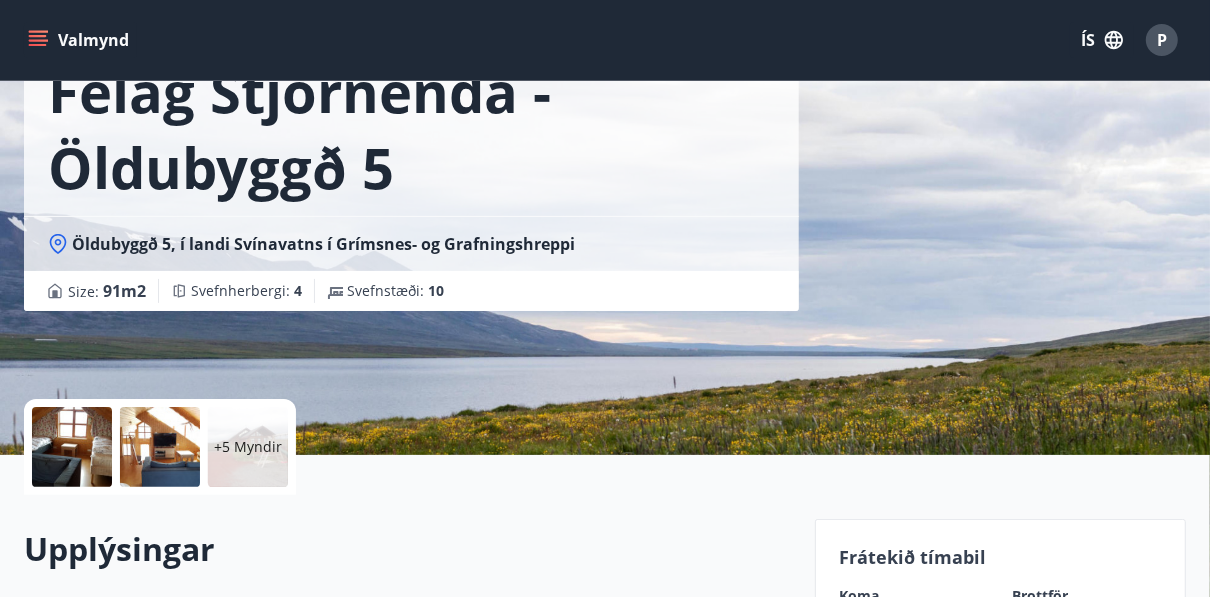 click on "+5 Myndir" at bounding box center [248, 447] 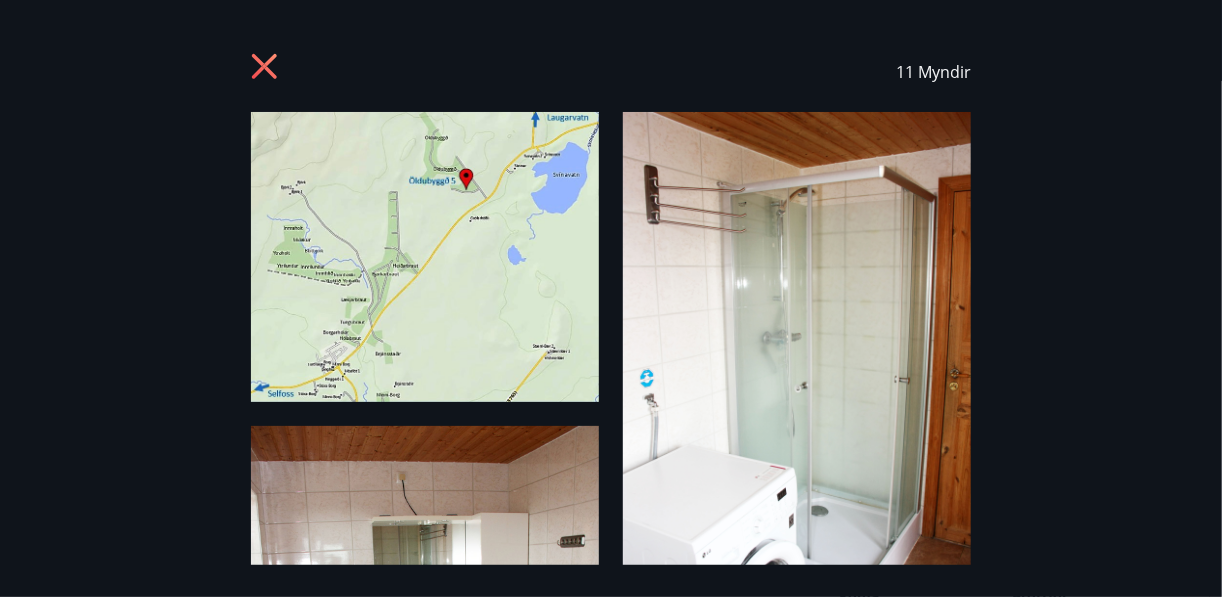 click at bounding box center (797, 373) 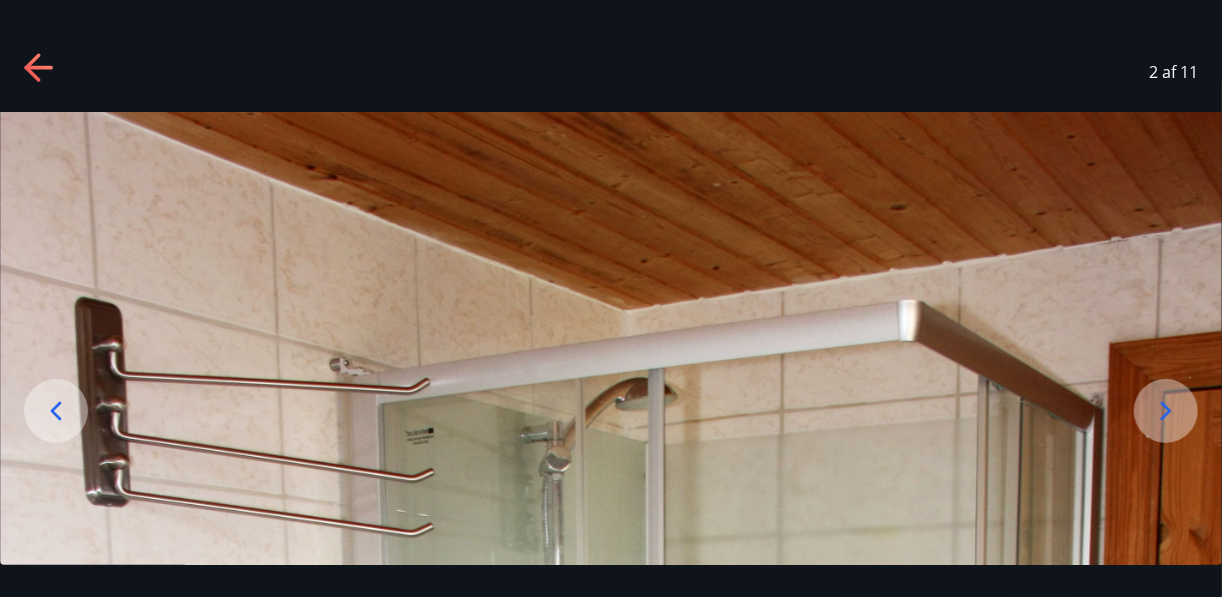 click 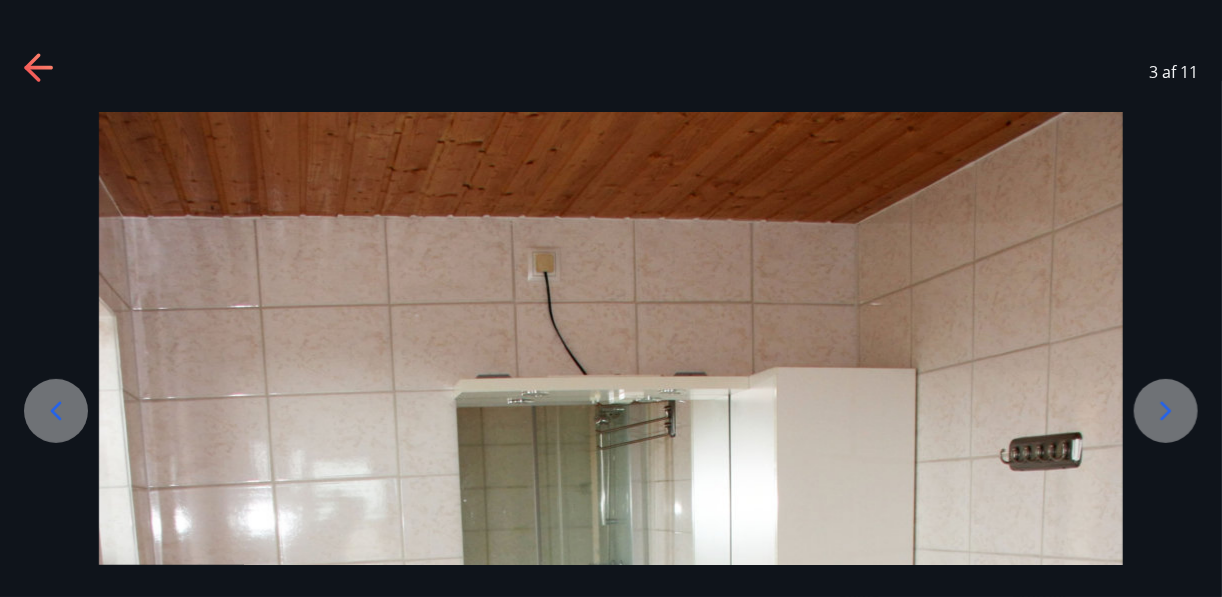 click 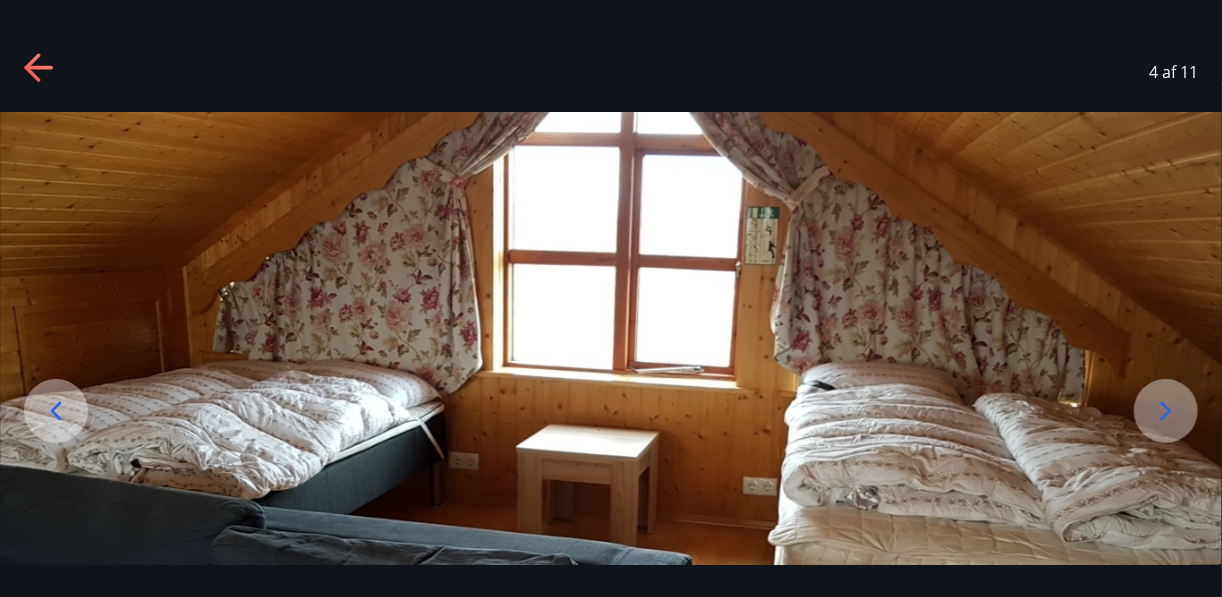 click 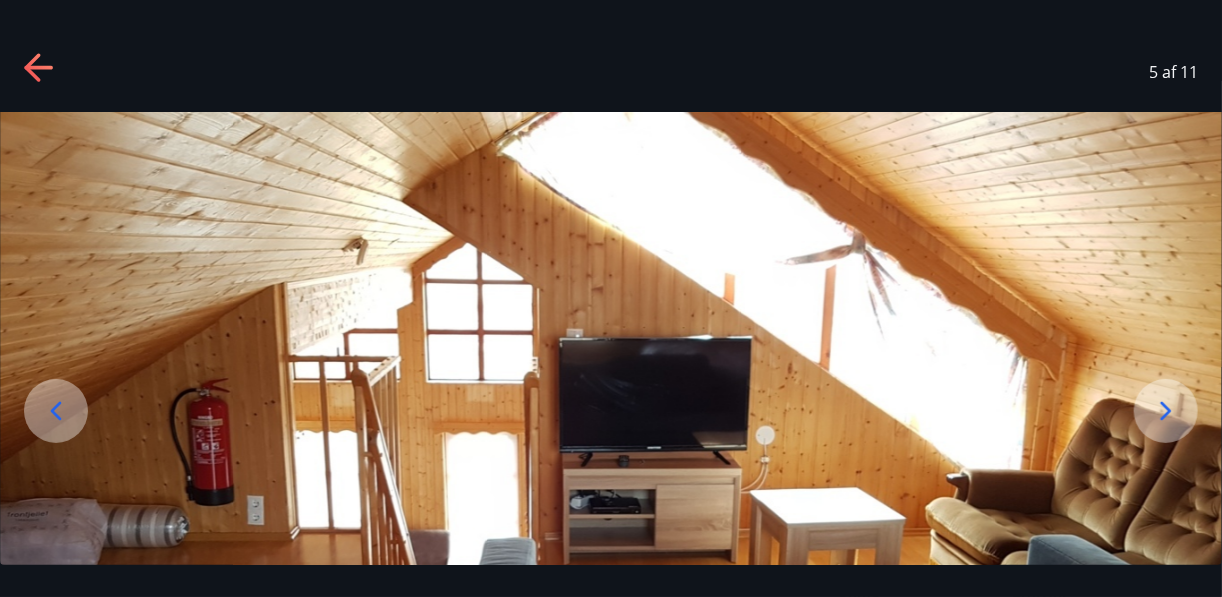 click 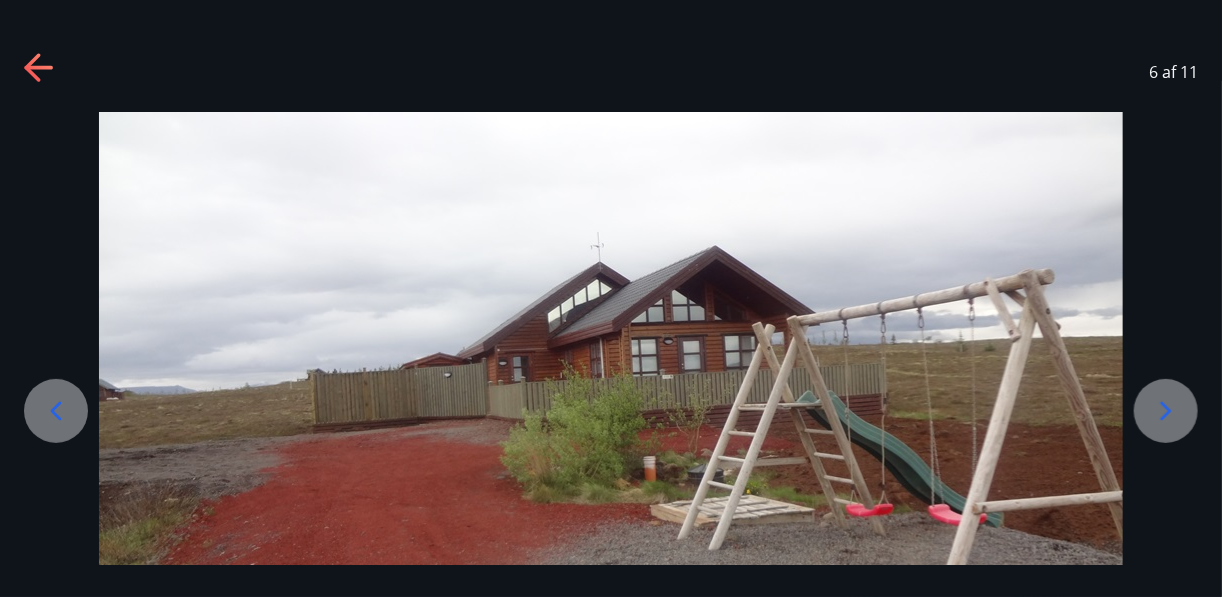 click 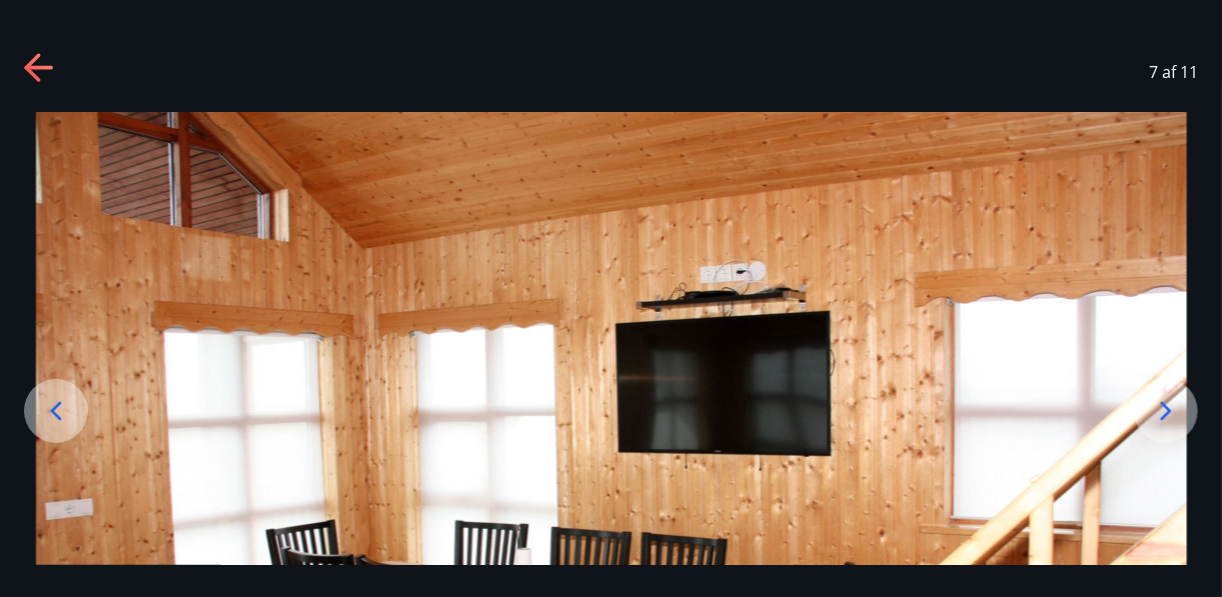 click 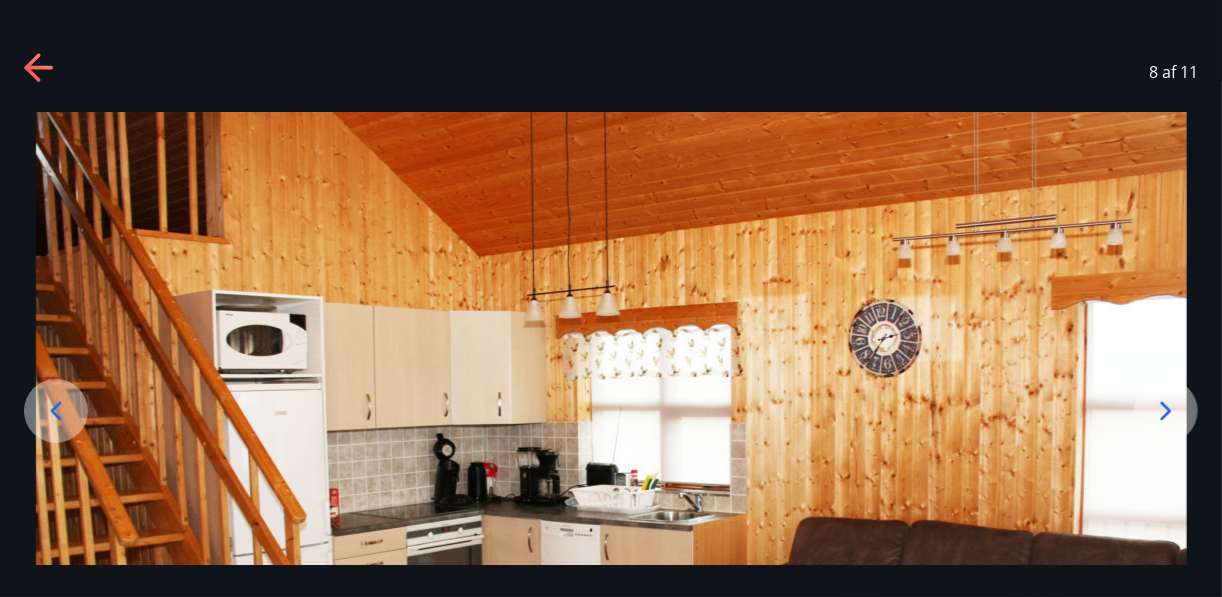 click 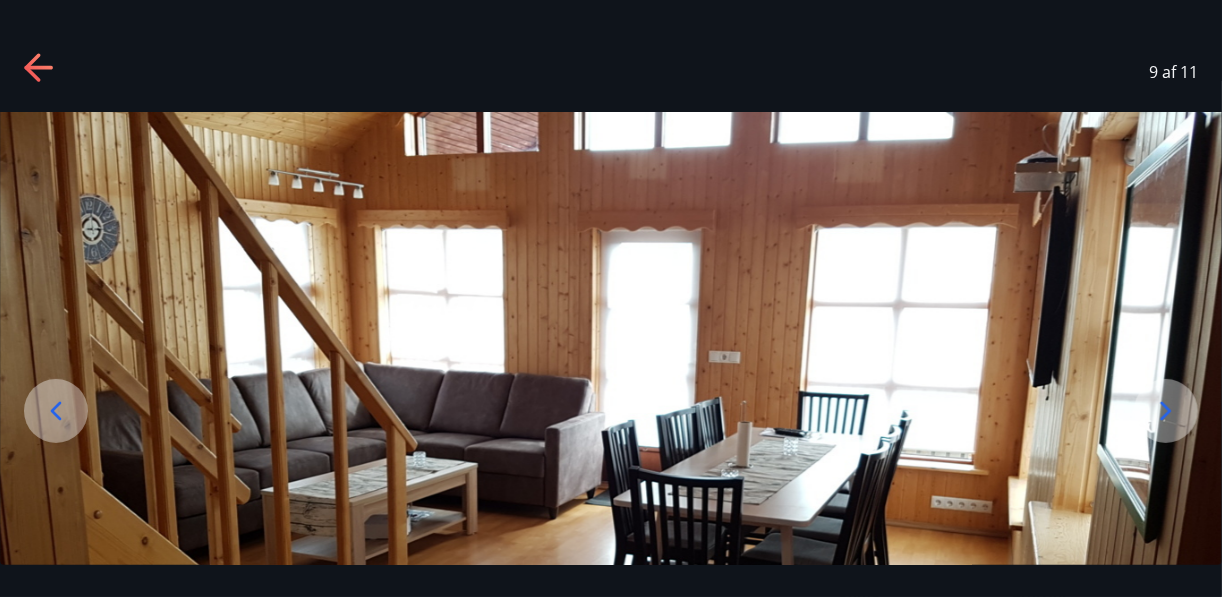 click 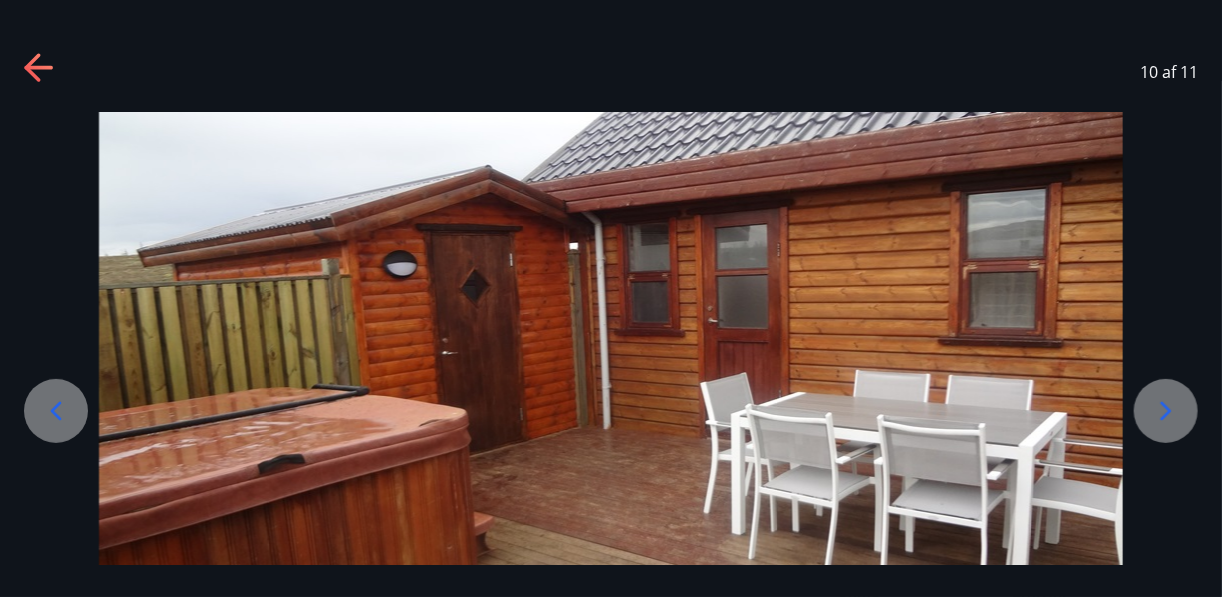 click 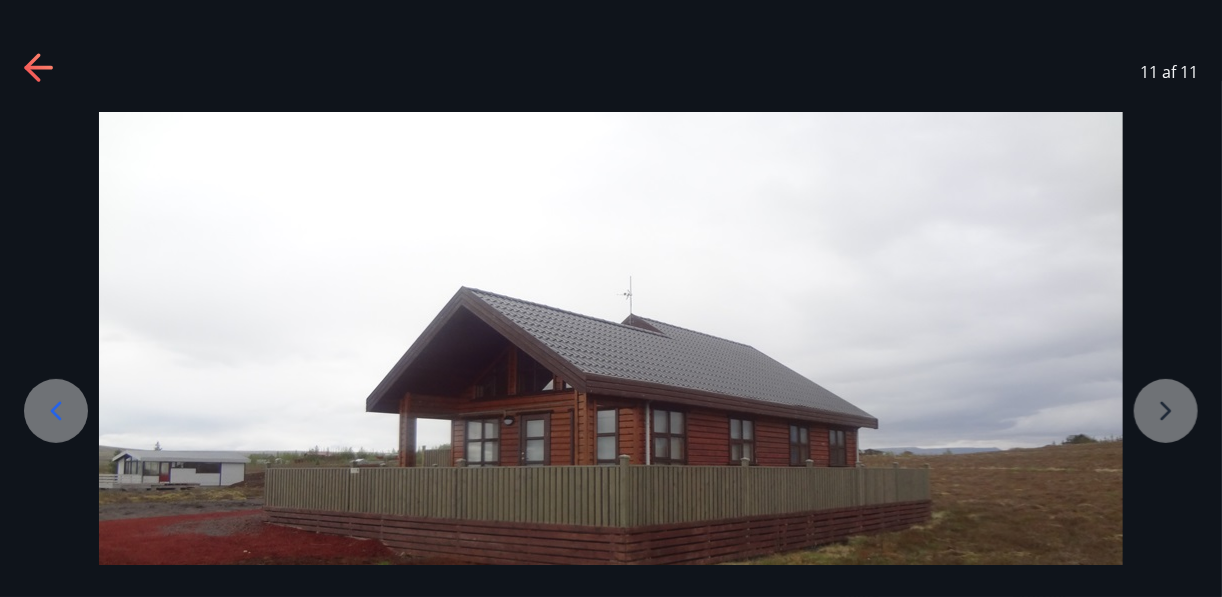 click at bounding box center (611, 400) 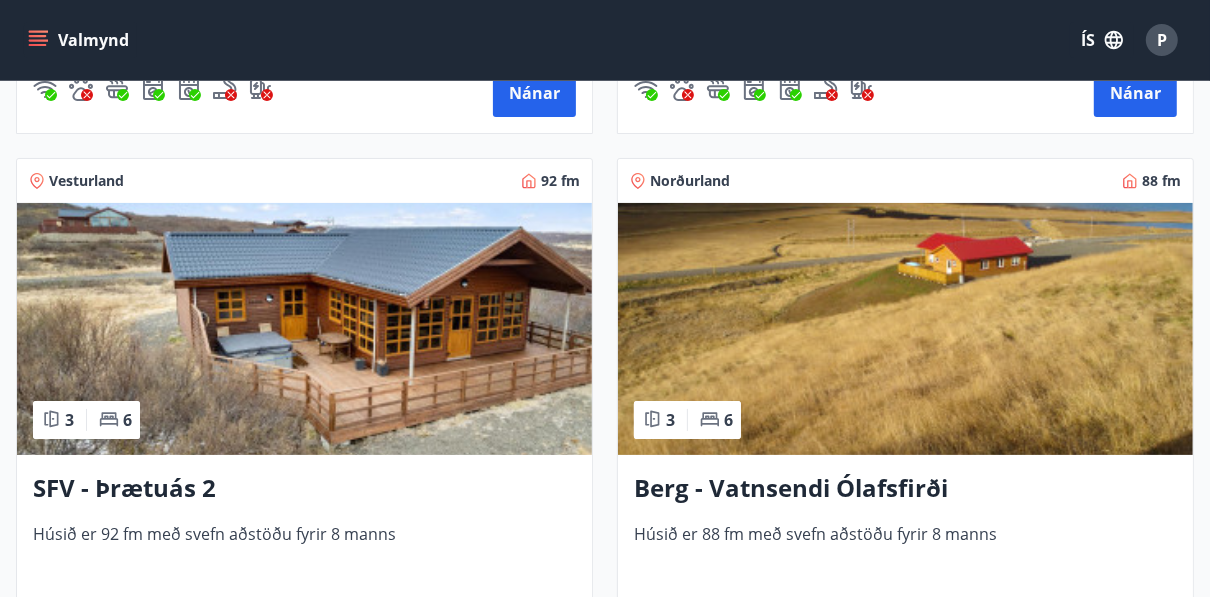 scroll, scrollTop: 5220, scrollLeft: 0, axis: vertical 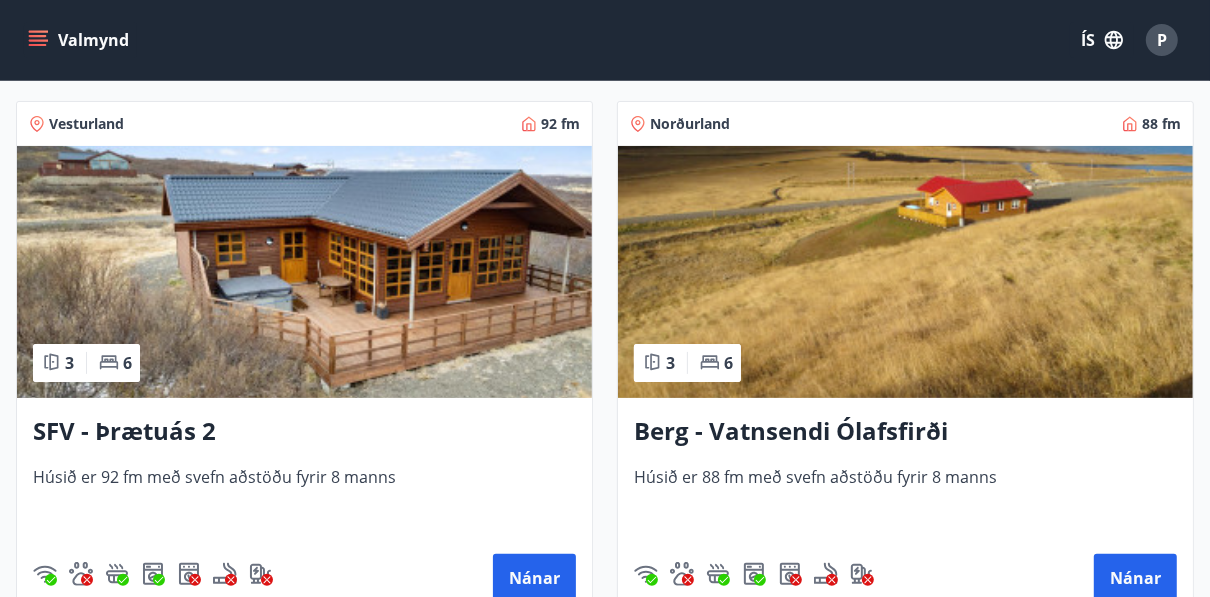 click at bounding box center [905, 272] 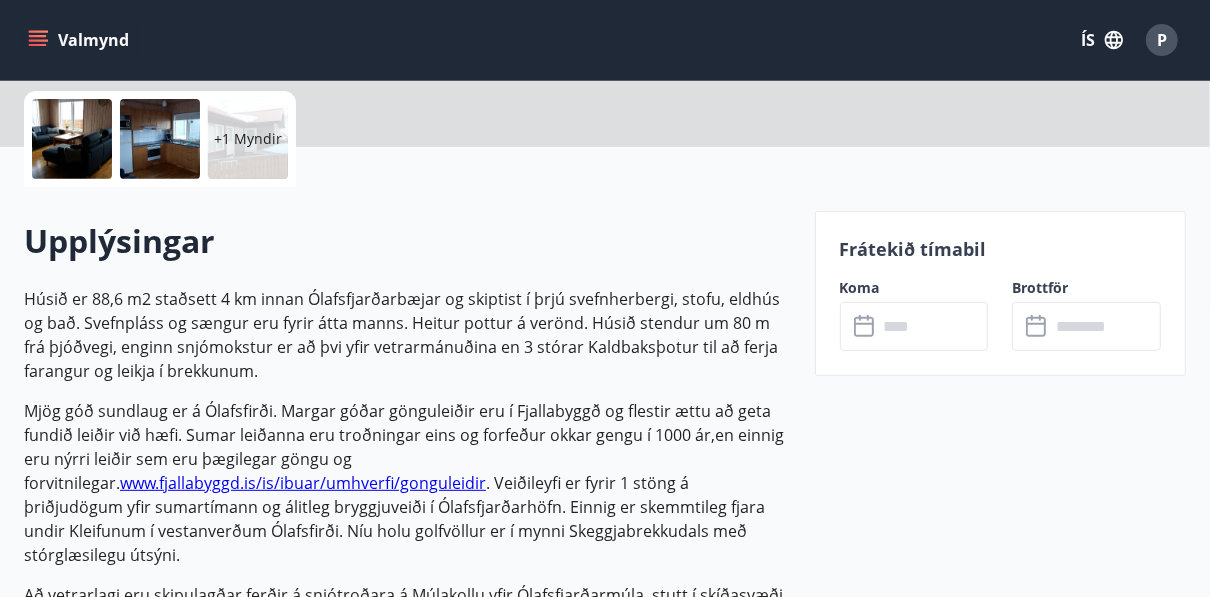 scroll, scrollTop: 0, scrollLeft: 0, axis: both 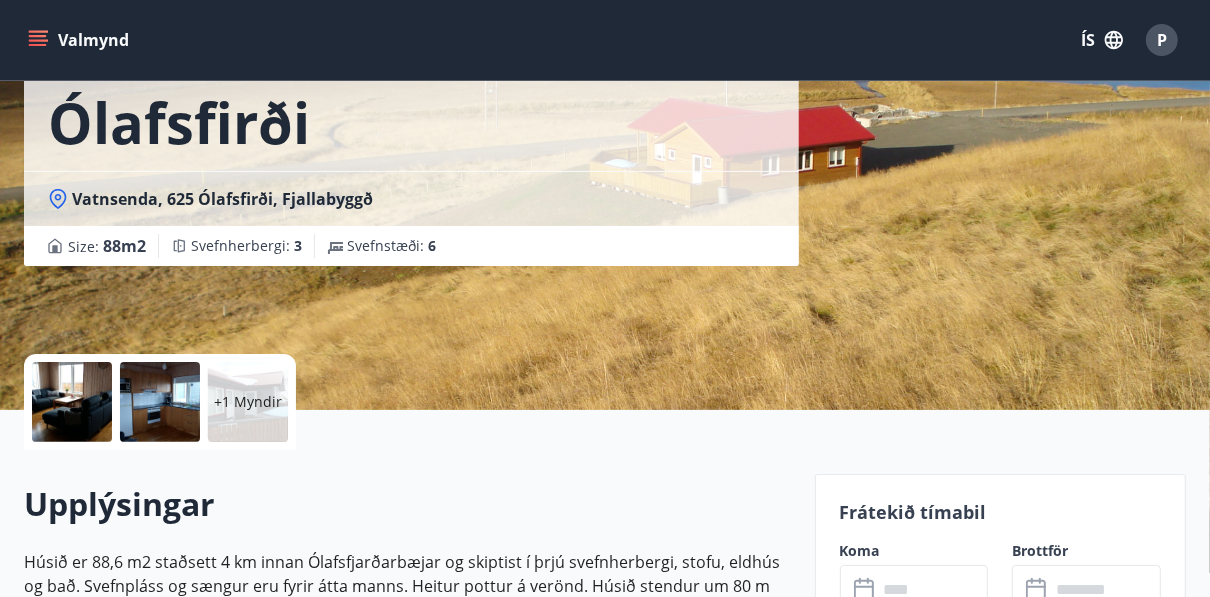 click at bounding box center (72, 402) 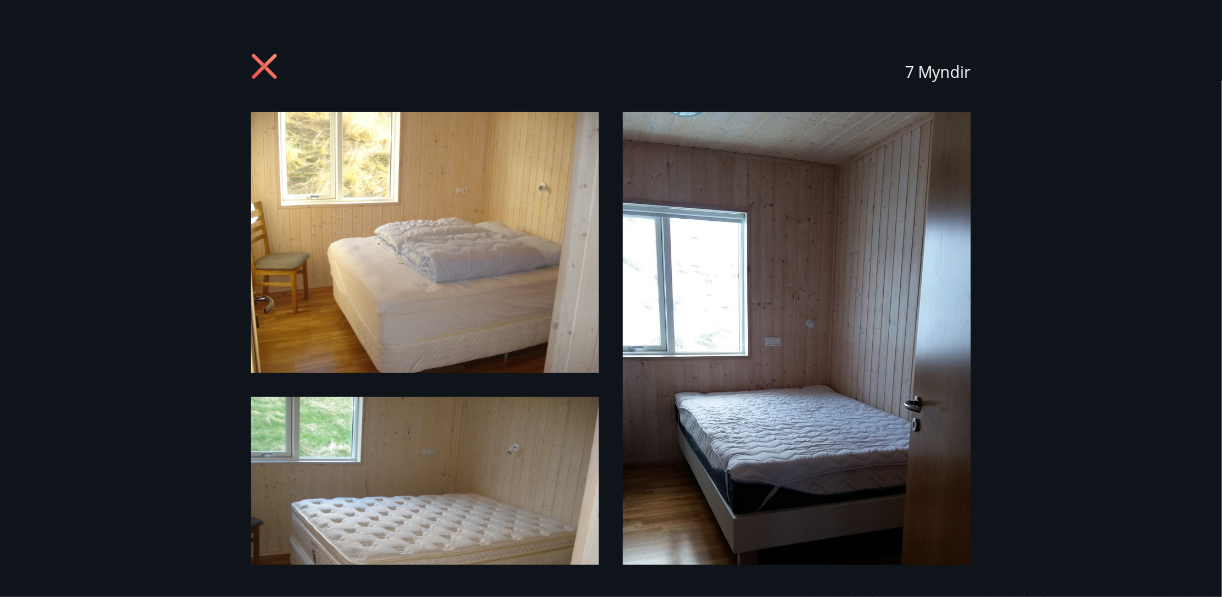 click 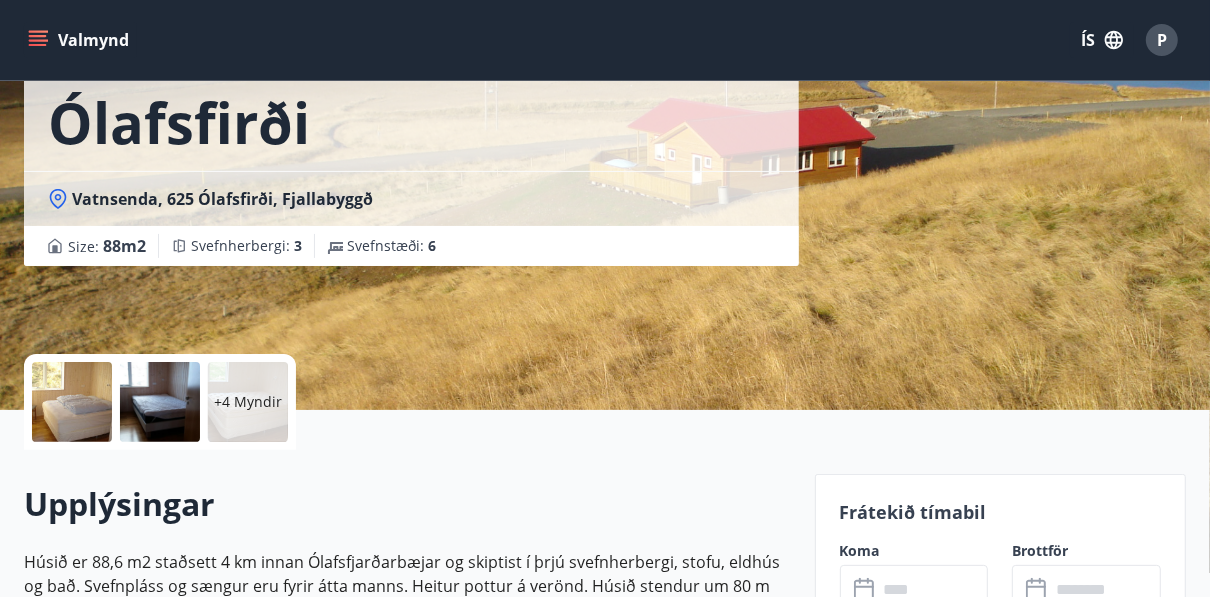 click on "+4 Myndir" at bounding box center (248, 402) 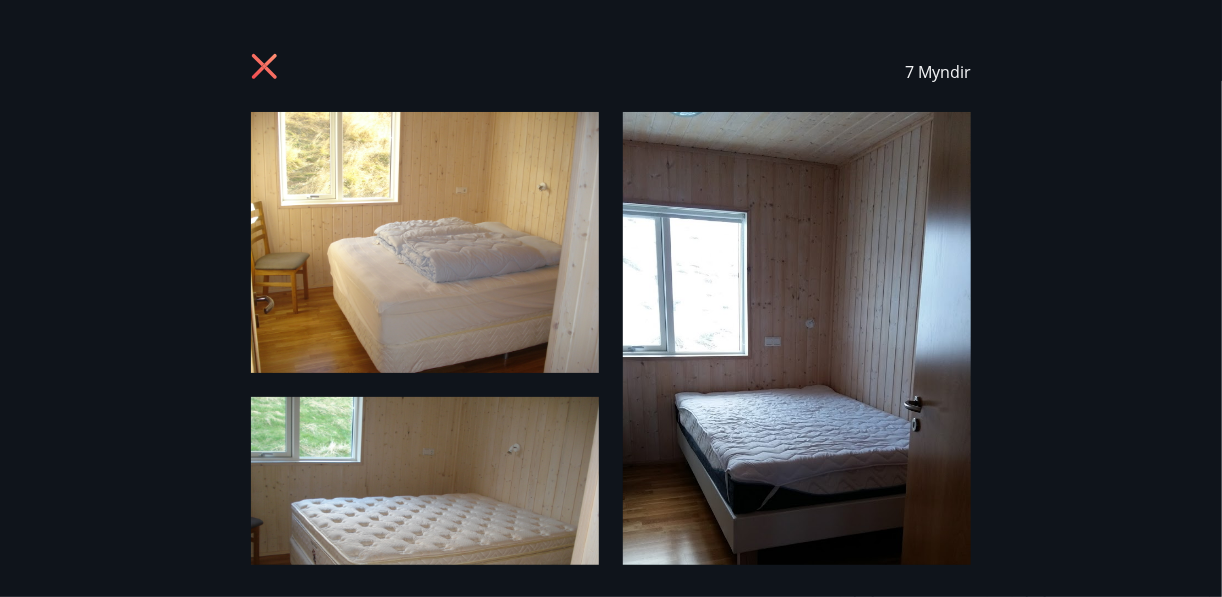 click 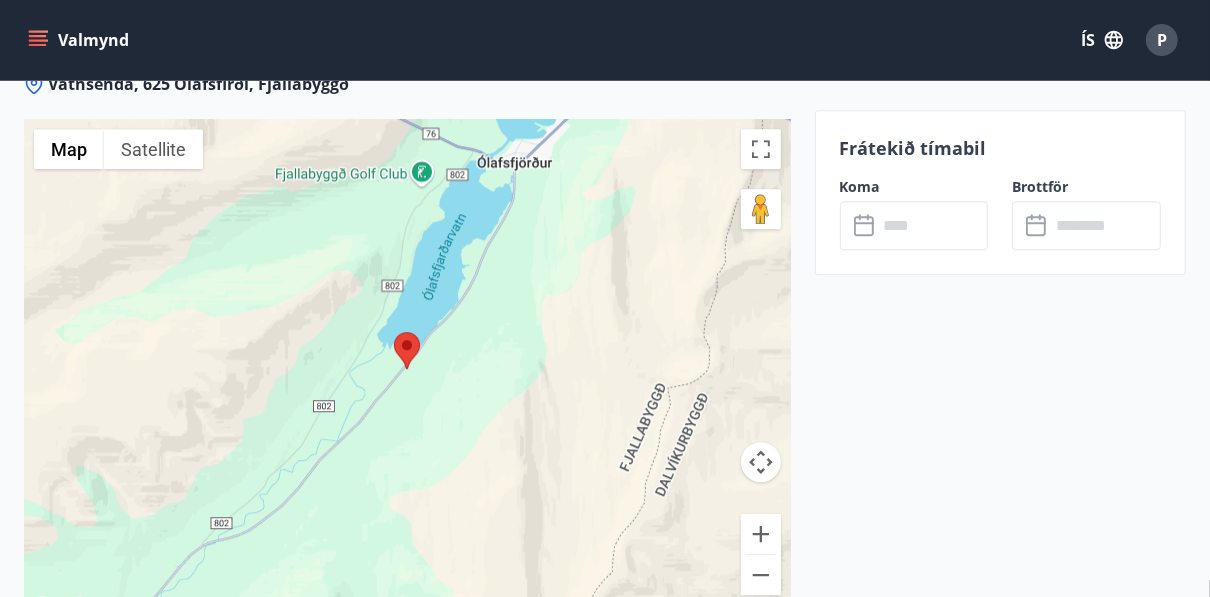 scroll, scrollTop: 3461, scrollLeft: 0, axis: vertical 